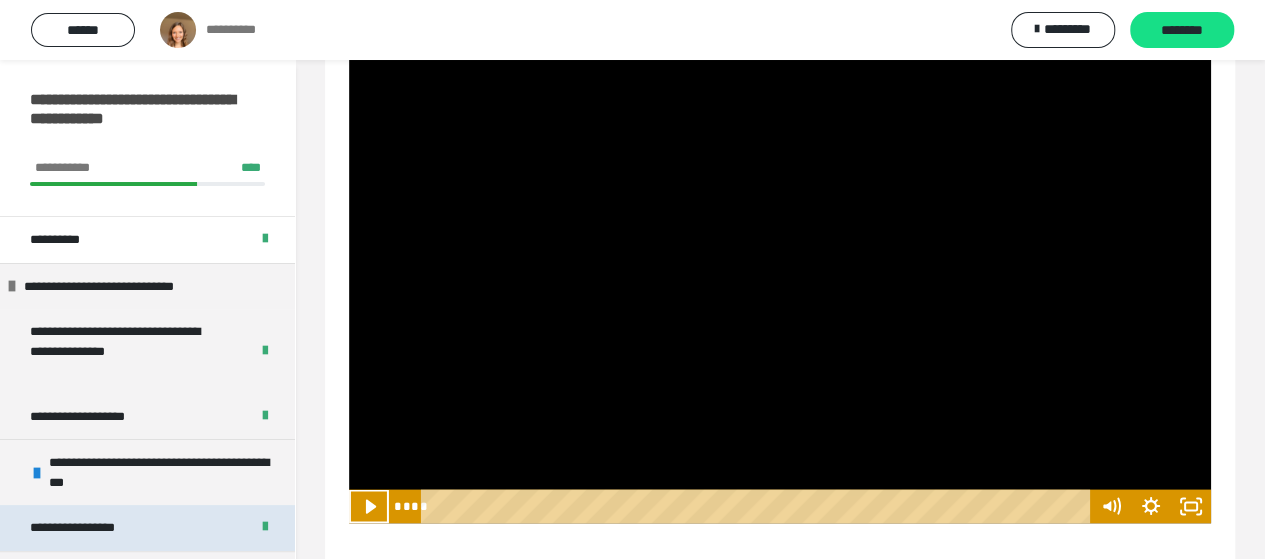 scroll, scrollTop: 0, scrollLeft: 0, axis: both 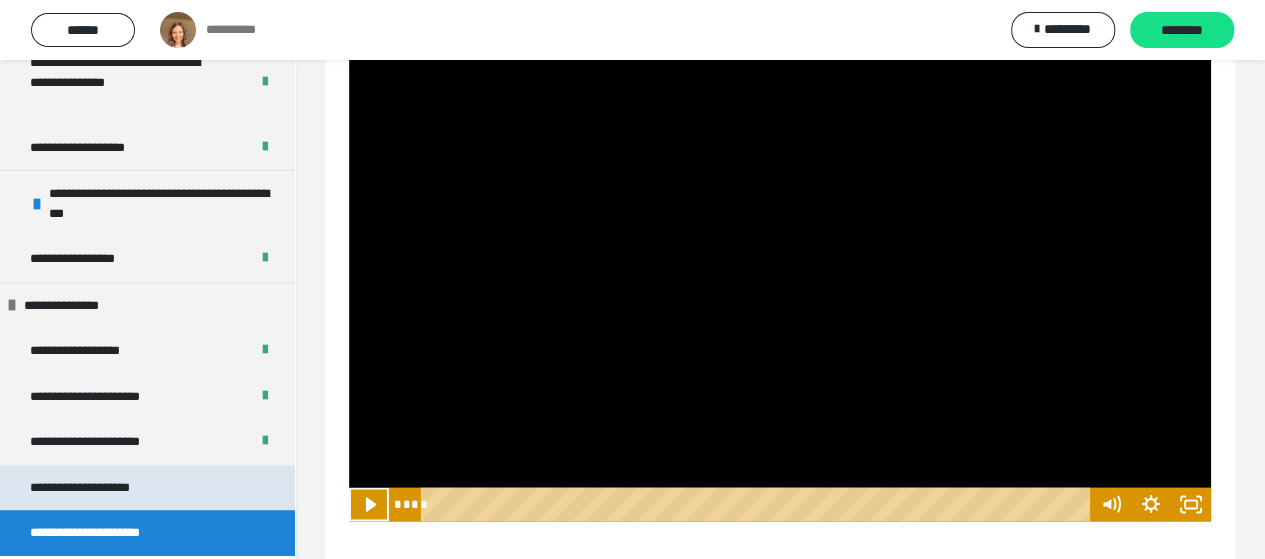 click on "**********" at bounding box center (103, 488) 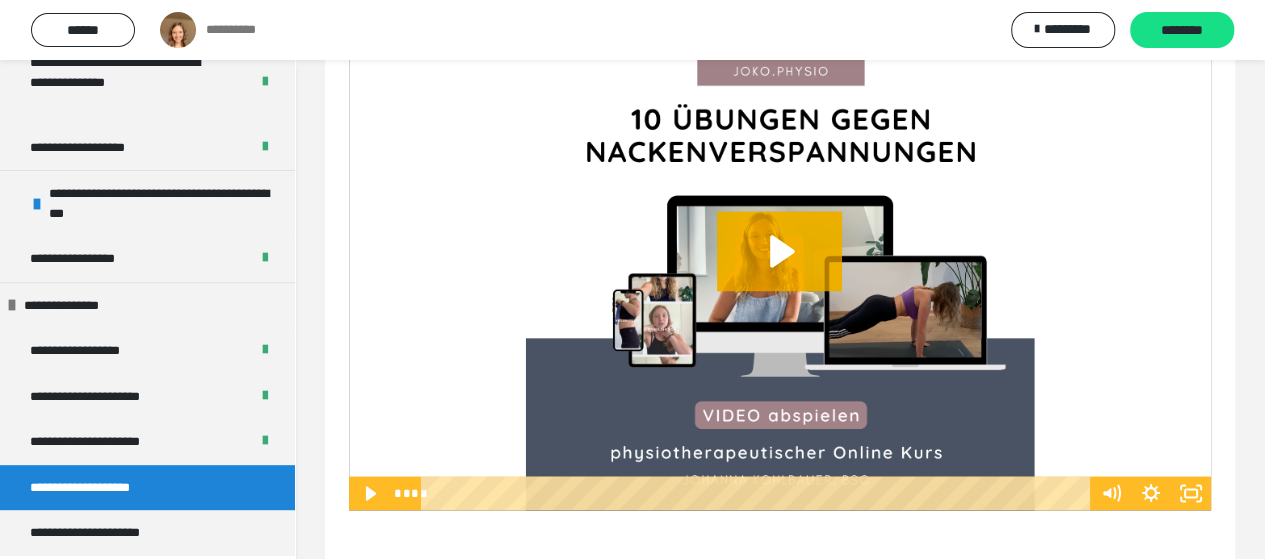 scroll, scrollTop: 1774, scrollLeft: 0, axis: vertical 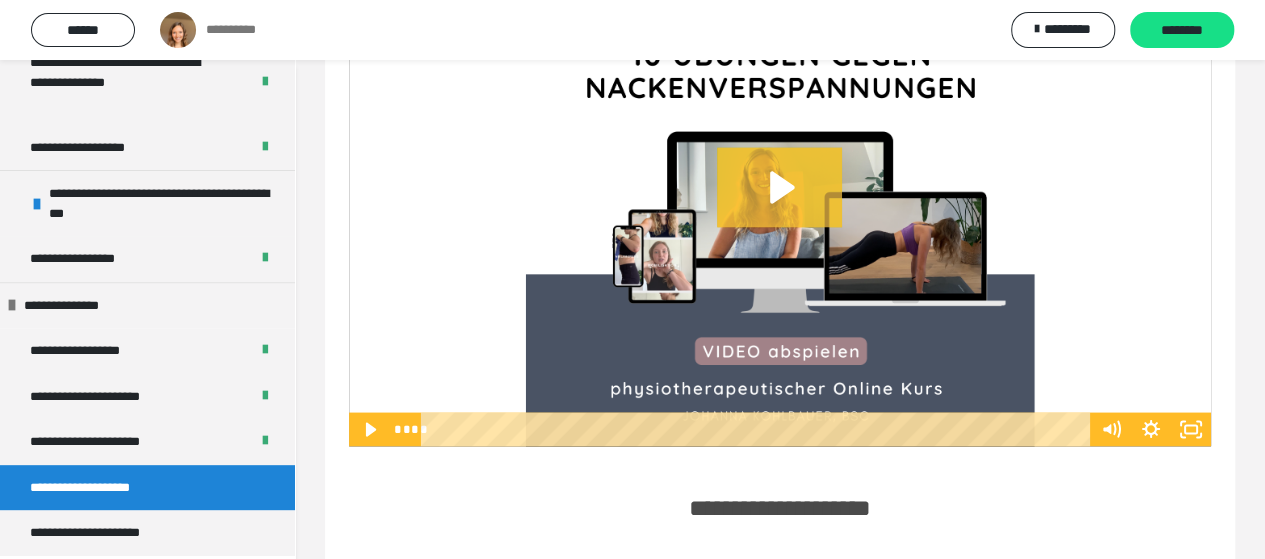 click 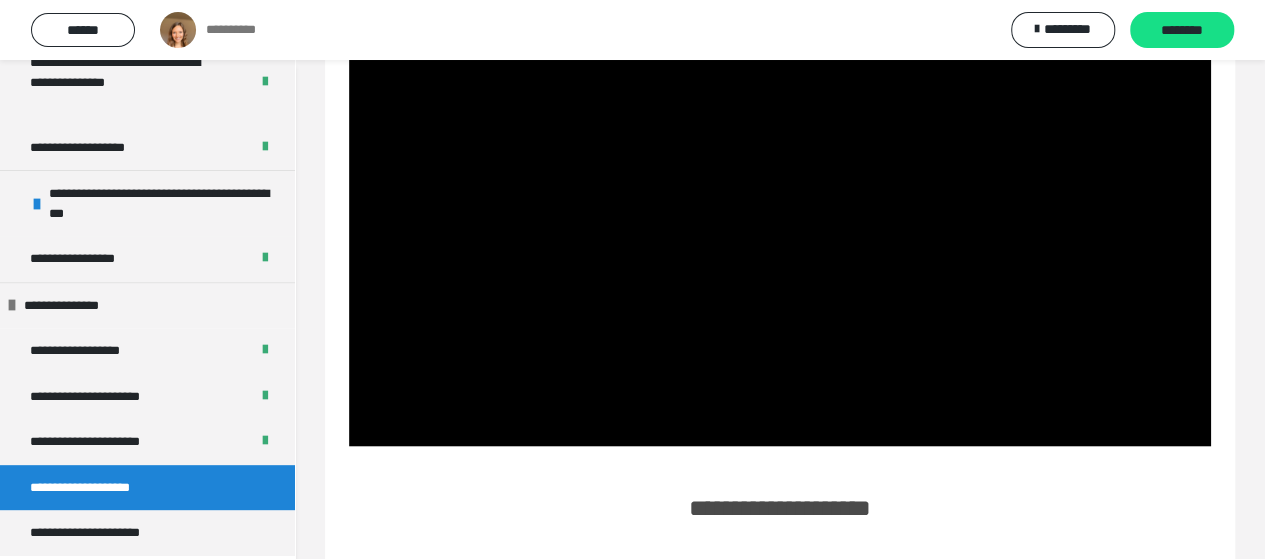 click on "**********" at bounding box center (780, 323) 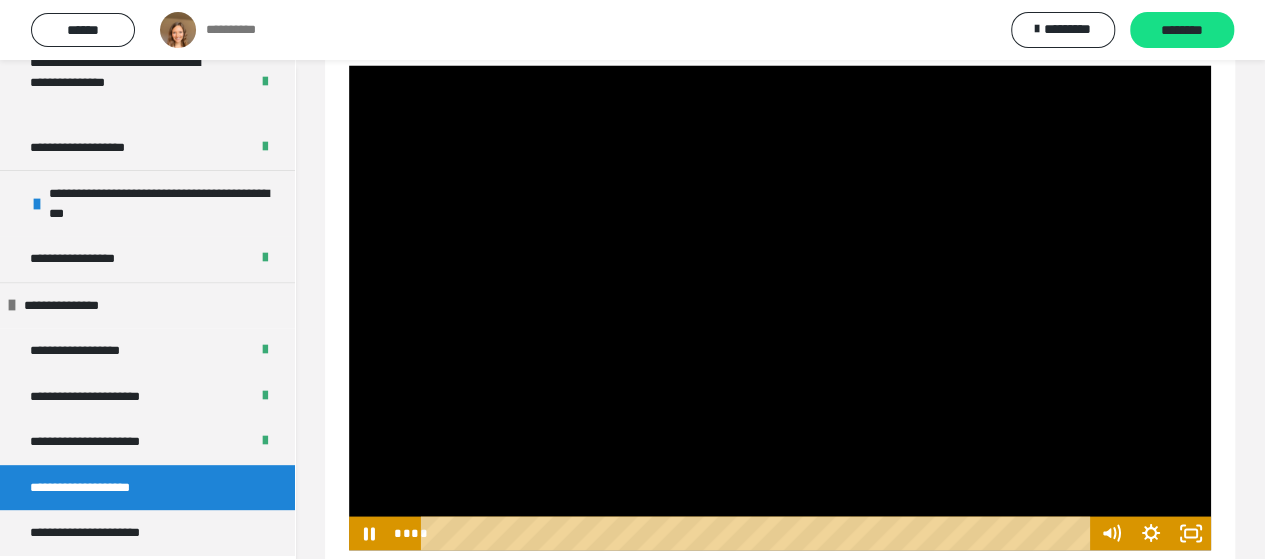 scroll, scrollTop: 1674, scrollLeft: 0, axis: vertical 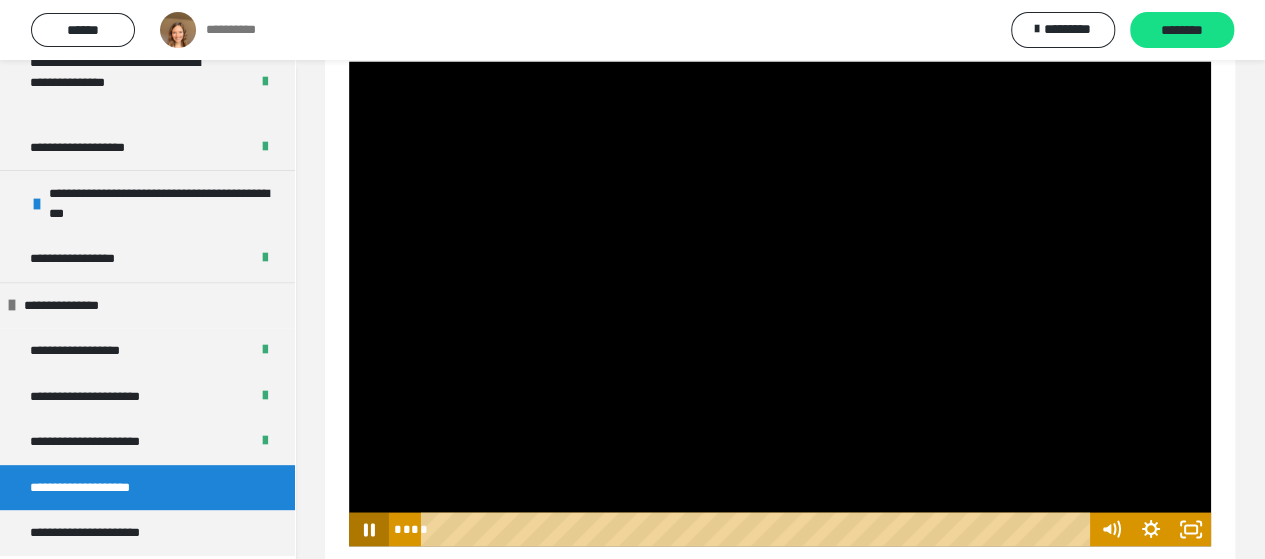 click 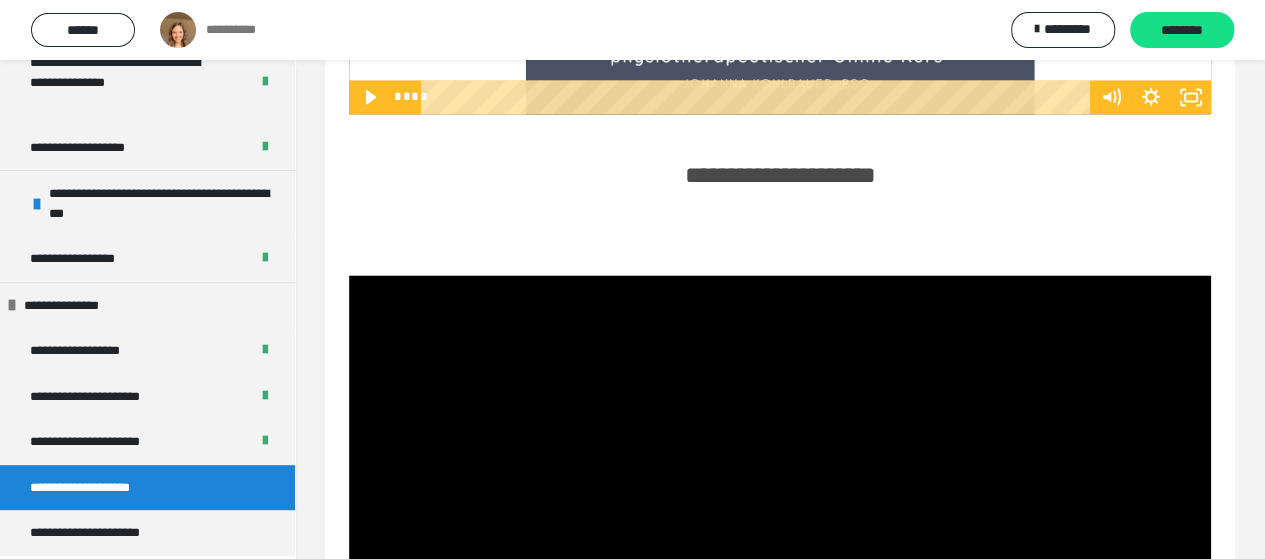 scroll, scrollTop: 1274, scrollLeft: 0, axis: vertical 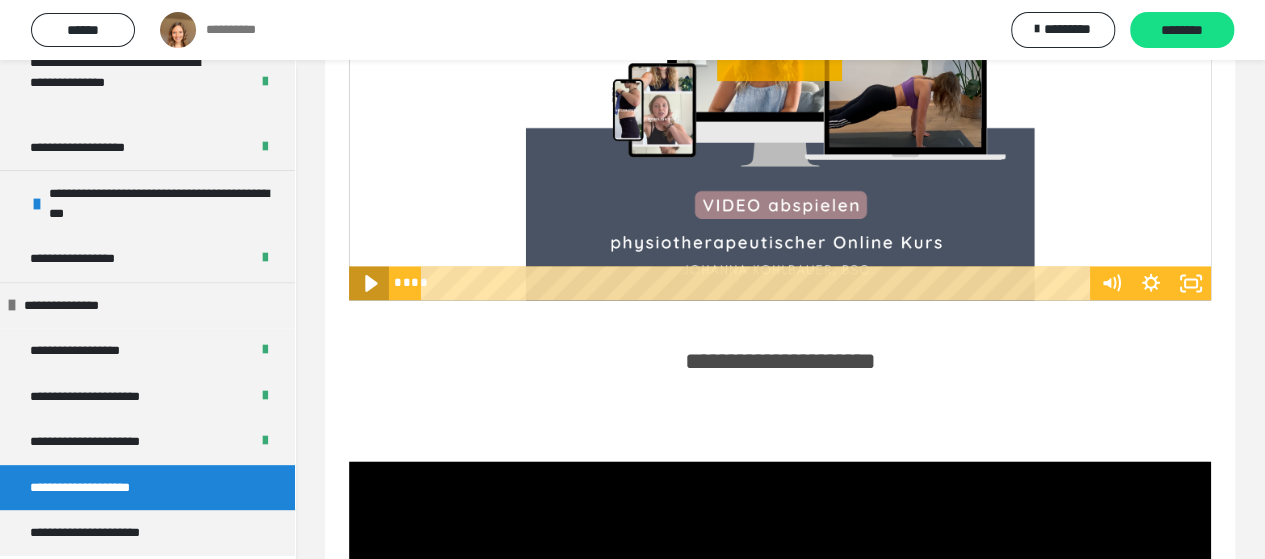 click 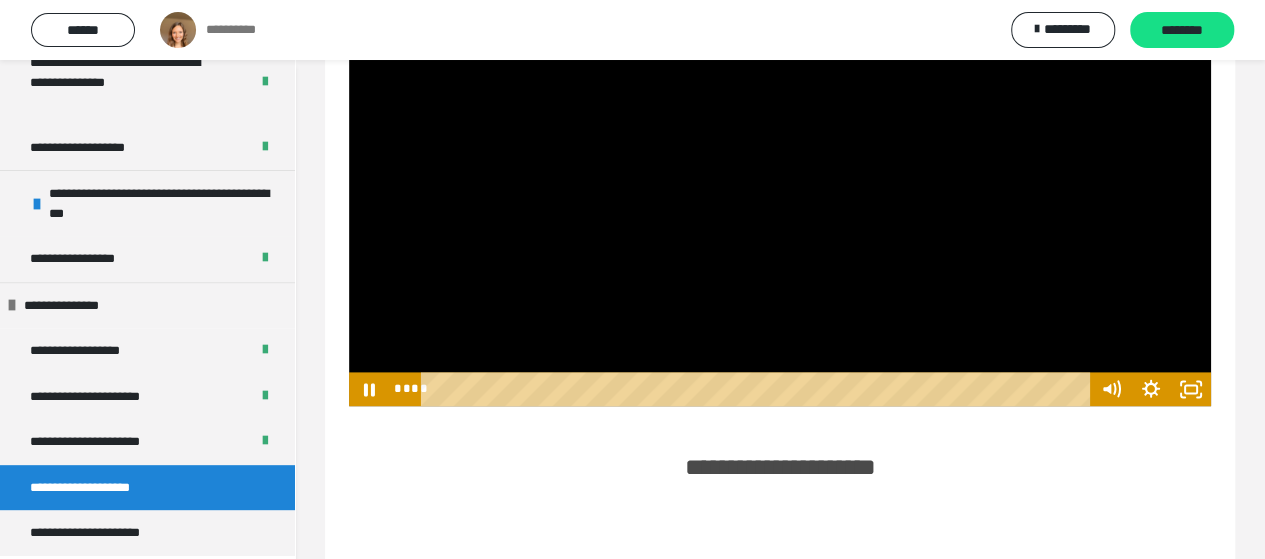 scroll, scrollTop: 1074, scrollLeft: 0, axis: vertical 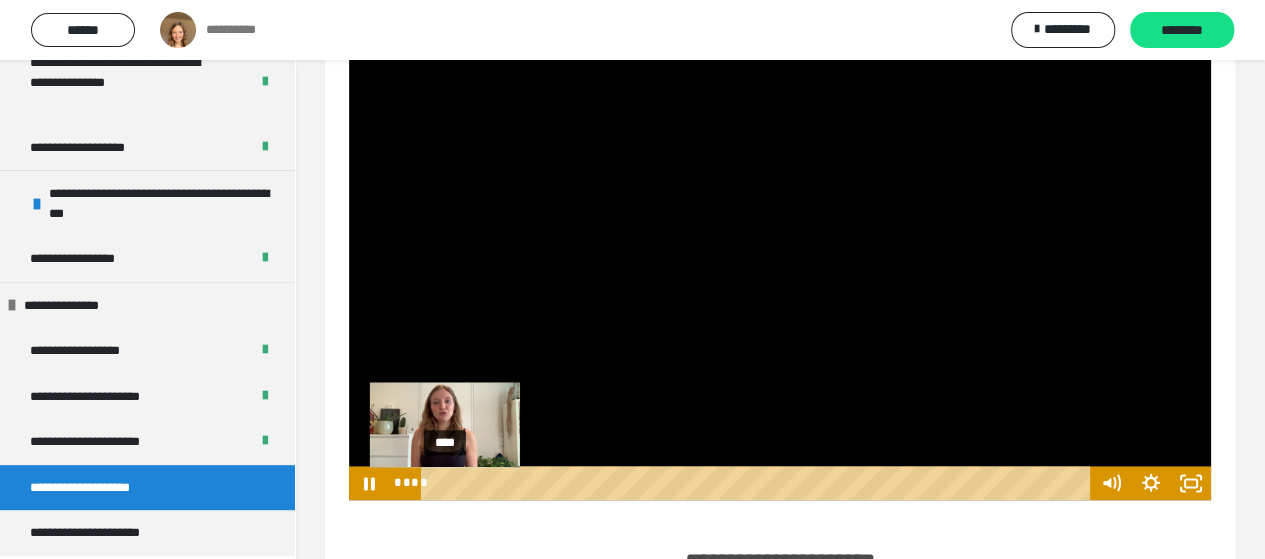 click on "****" at bounding box center [758, 483] 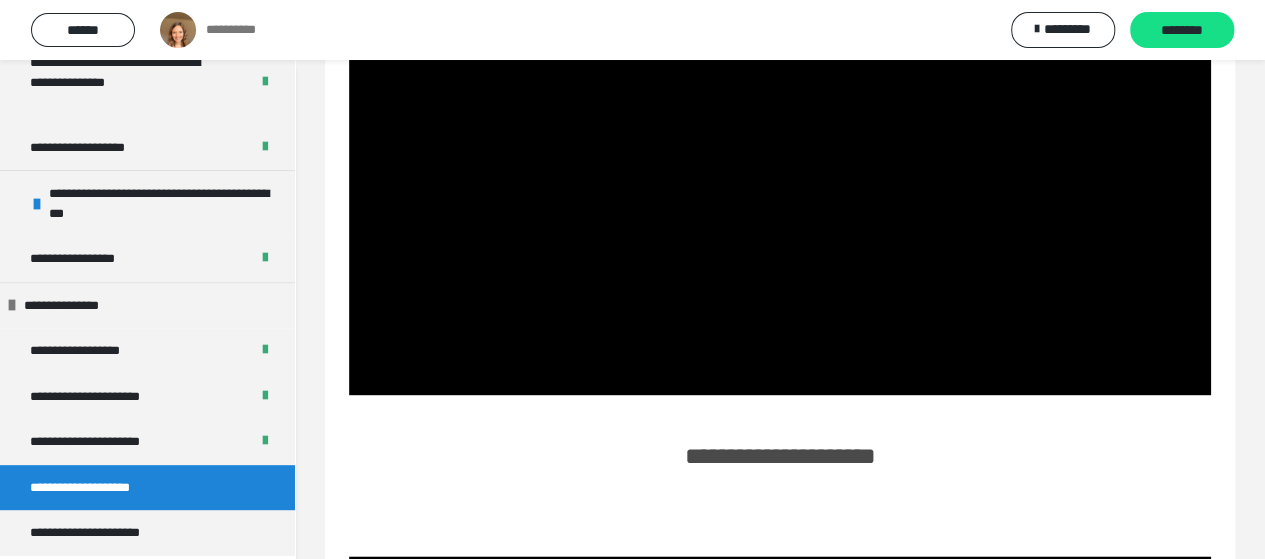 scroll, scrollTop: 1300, scrollLeft: 0, axis: vertical 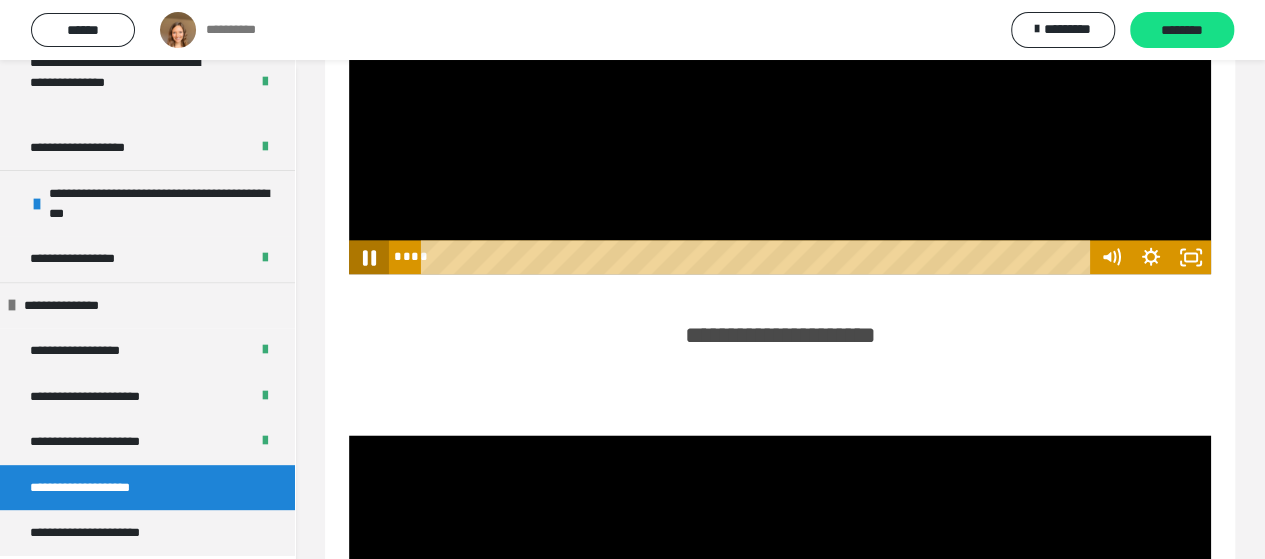 click 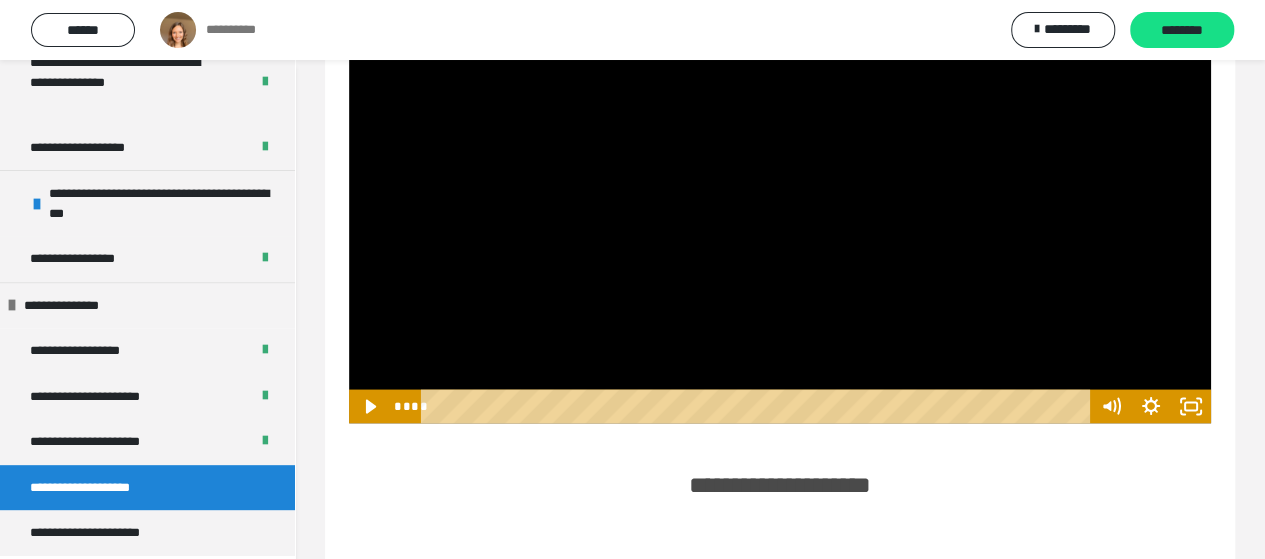 scroll, scrollTop: 1800, scrollLeft: 0, axis: vertical 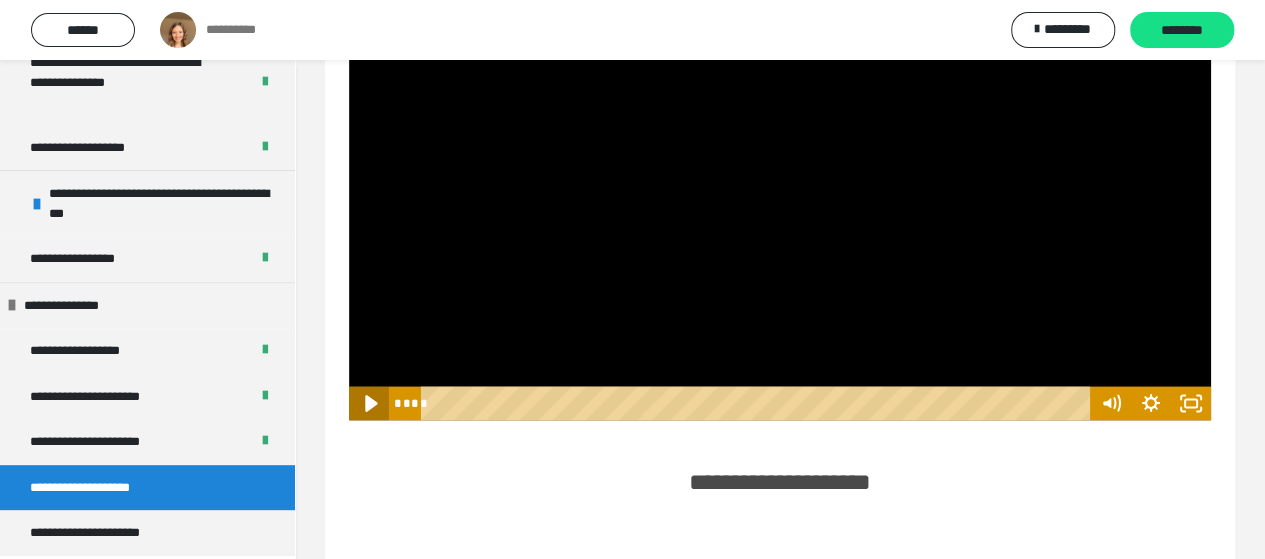 click 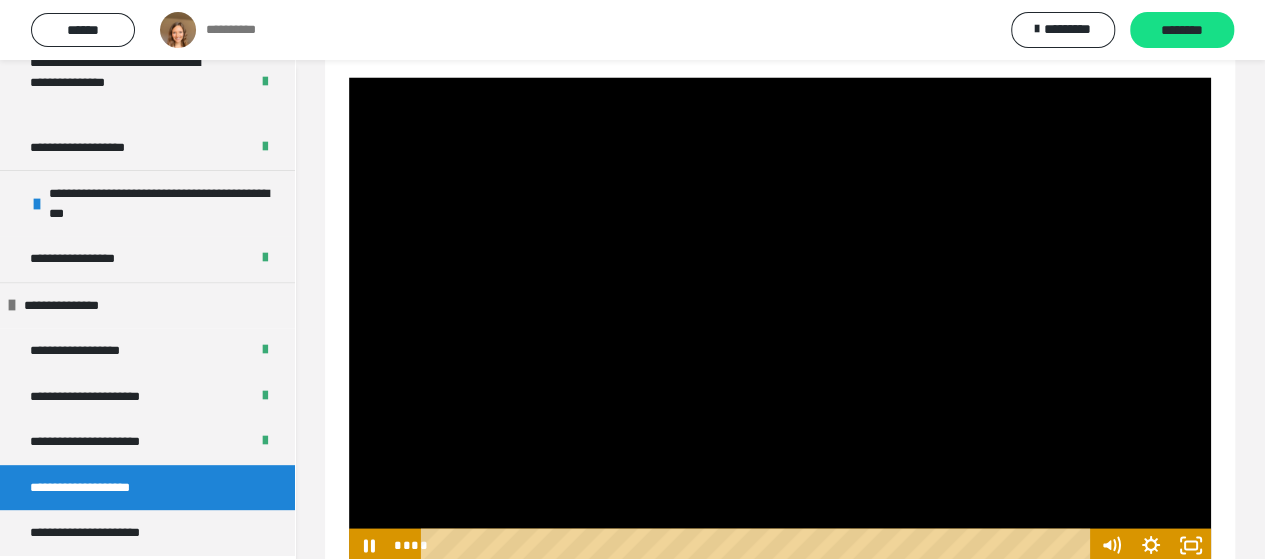 scroll, scrollTop: 1600, scrollLeft: 0, axis: vertical 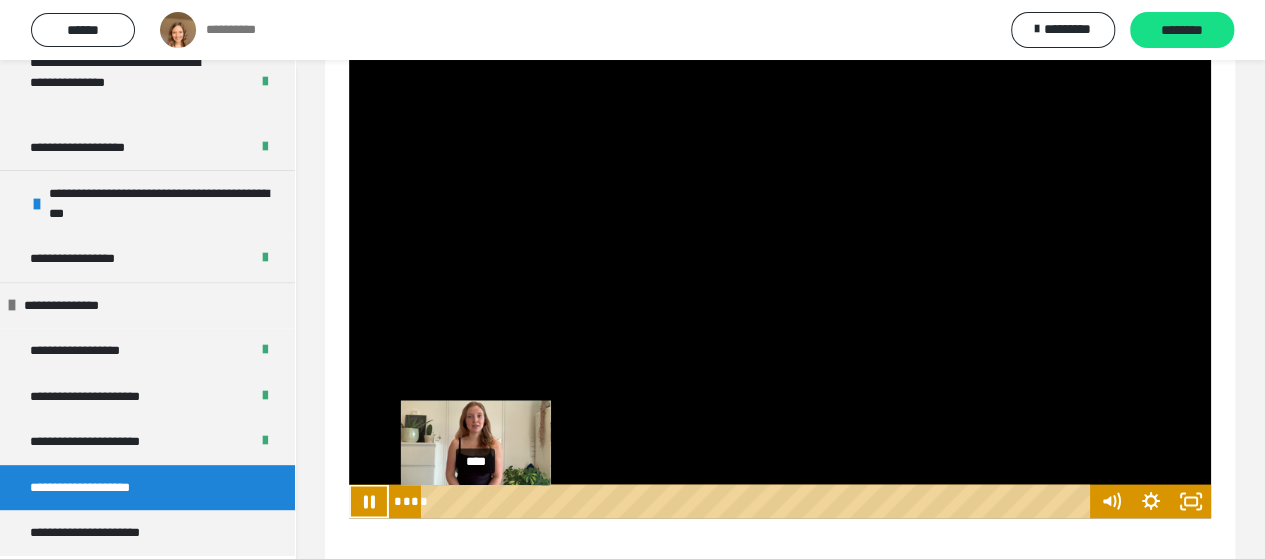 click on "****" at bounding box center (758, 501) 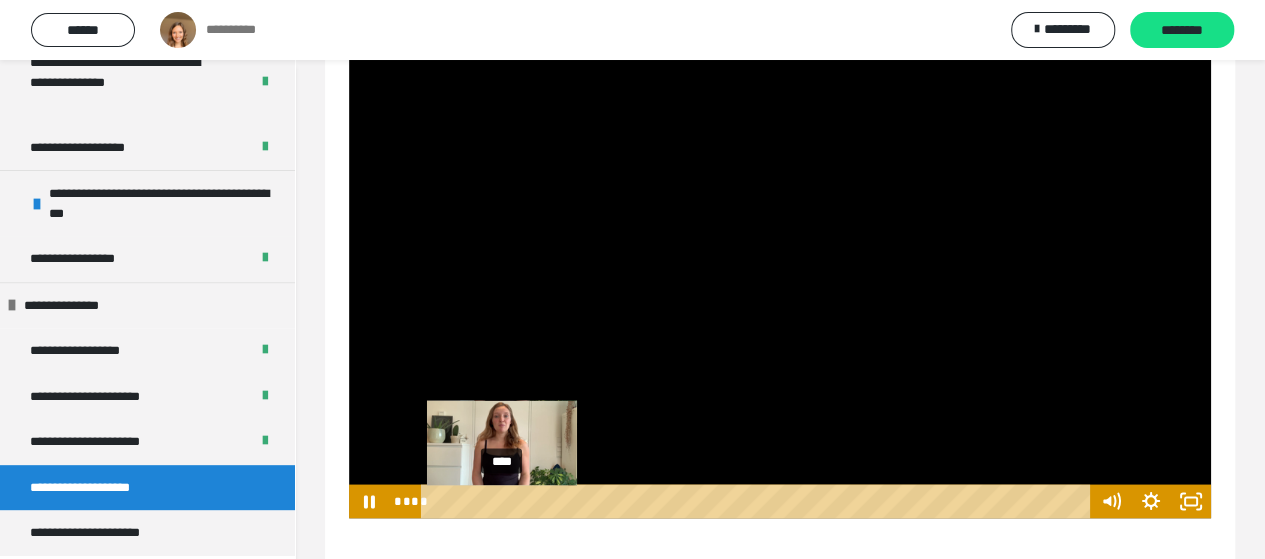 click on "****" at bounding box center (758, 501) 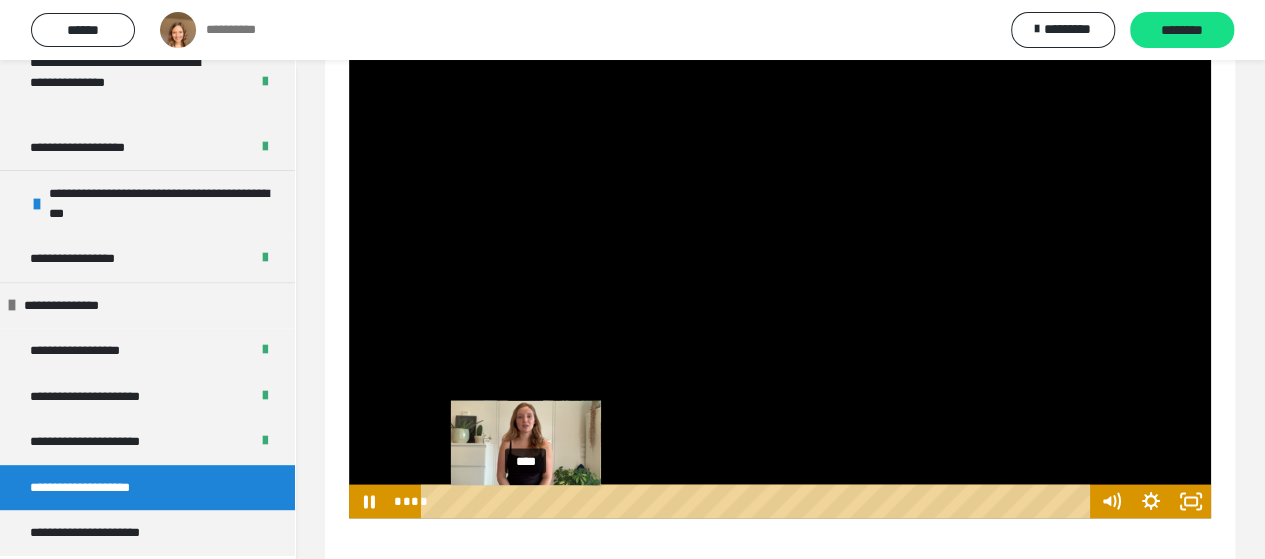 click on "****" at bounding box center [758, 501] 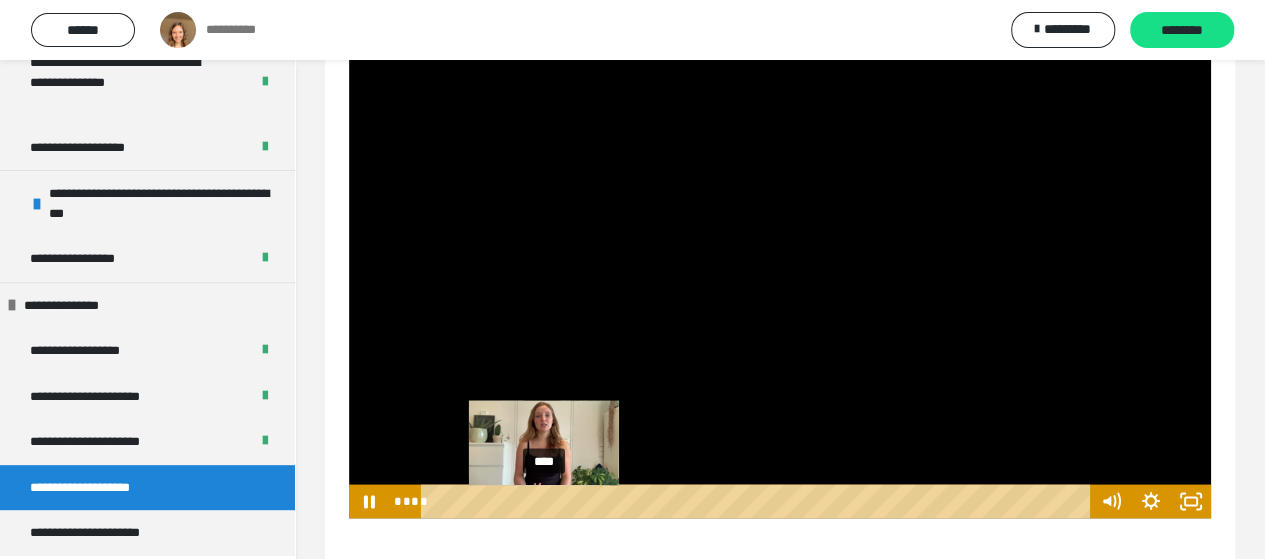 click on "****" at bounding box center [758, 501] 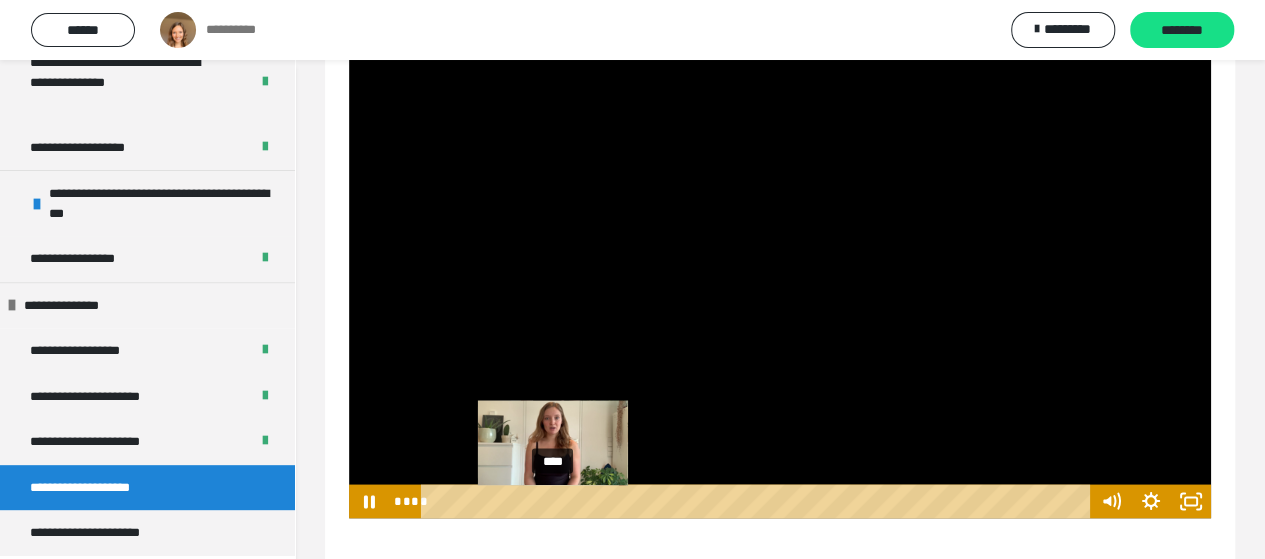 click at bounding box center [548, 501] 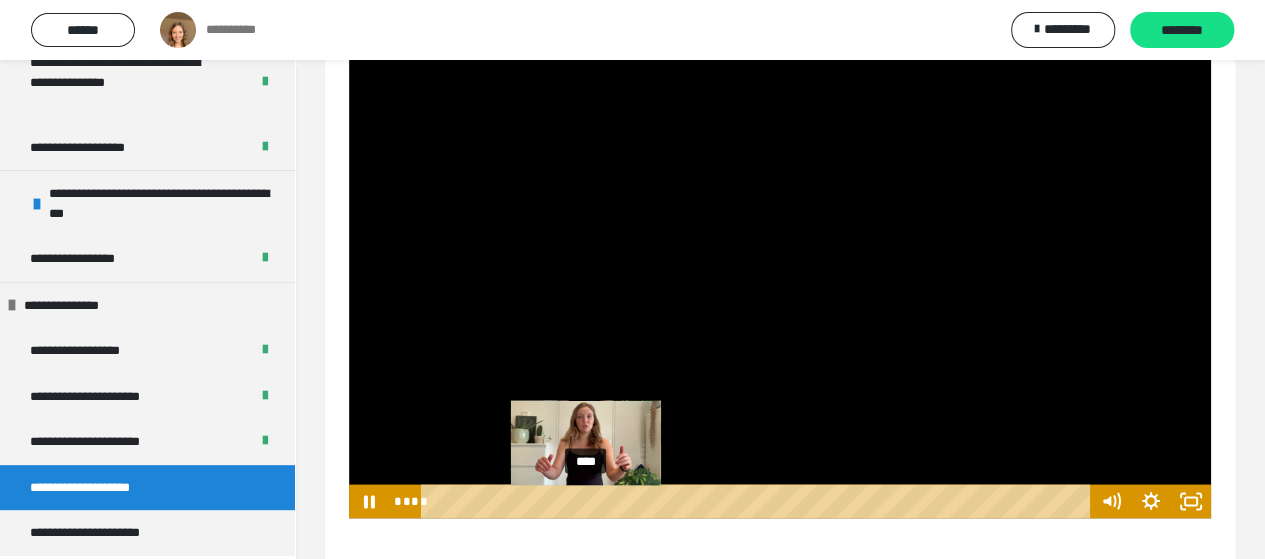 click on "****" at bounding box center [758, 501] 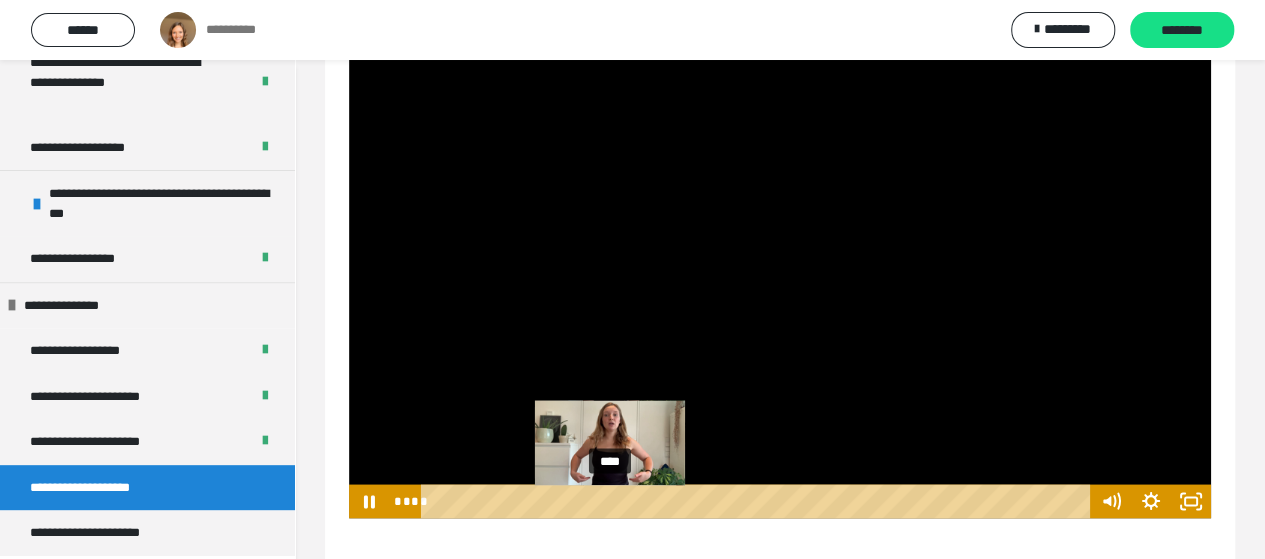 click on "****" at bounding box center (758, 501) 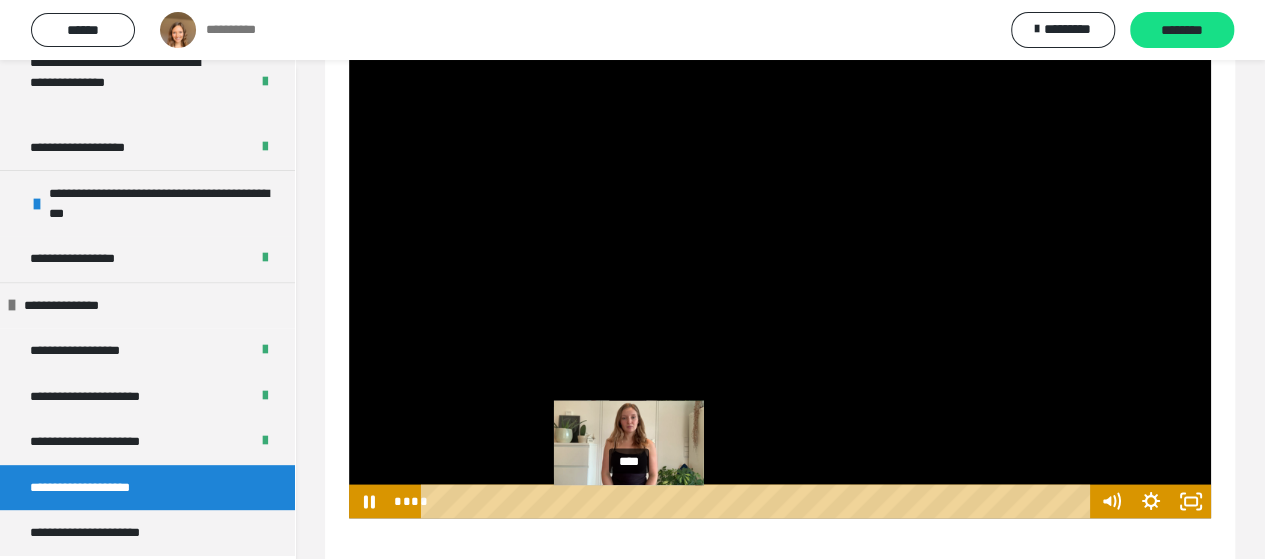 click on "****" at bounding box center [758, 501] 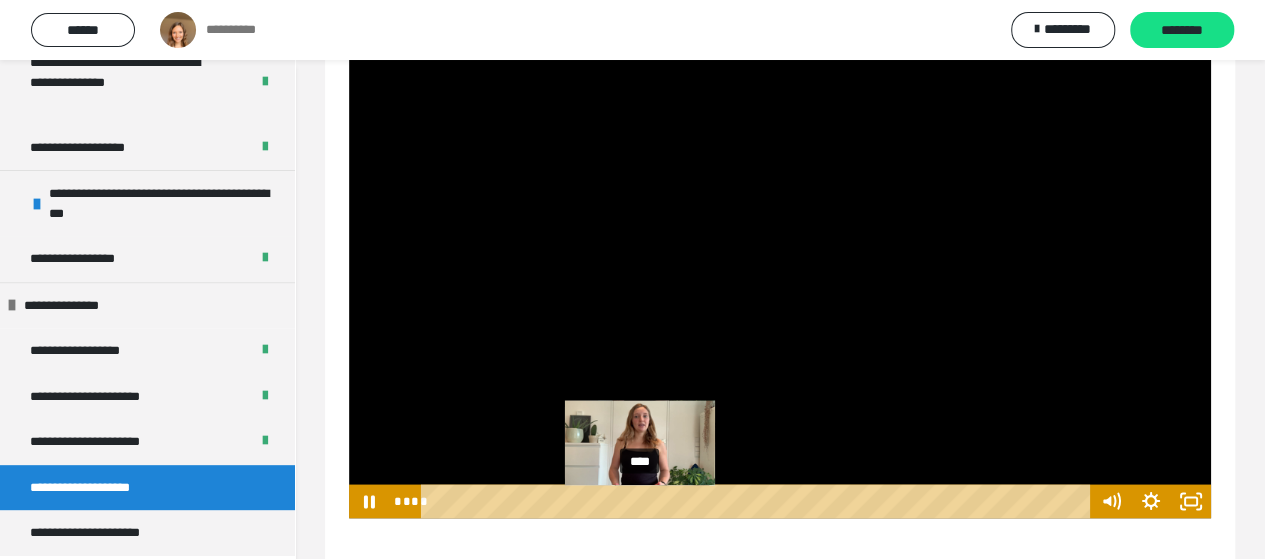 click on "****" at bounding box center (758, 501) 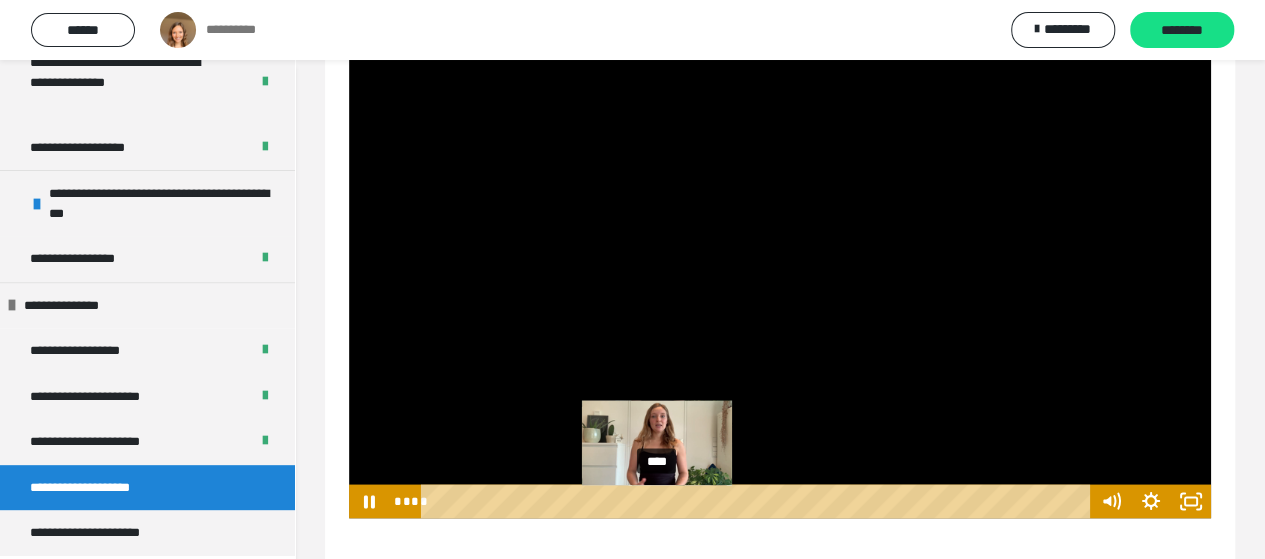 click on "****" at bounding box center [758, 501] 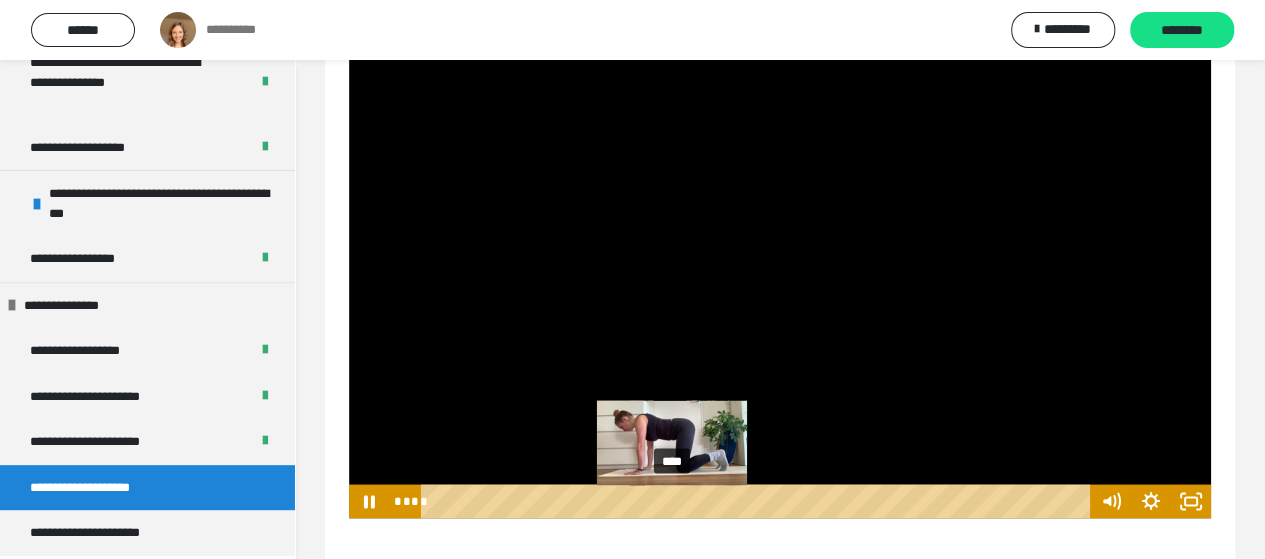 click on "****" at bounding box center [758, 501] 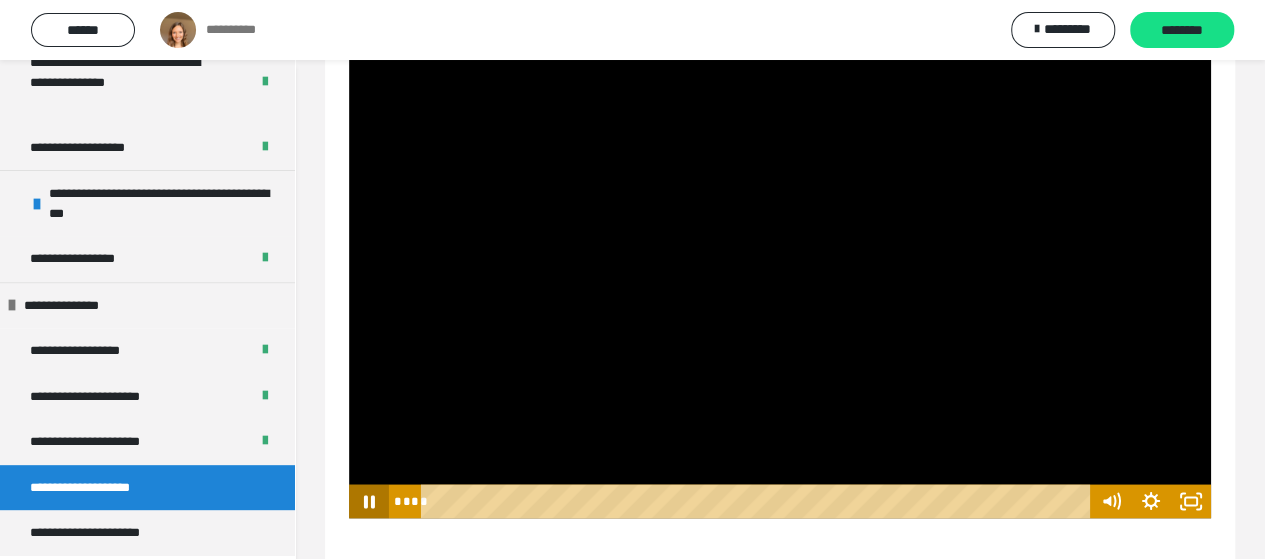 click 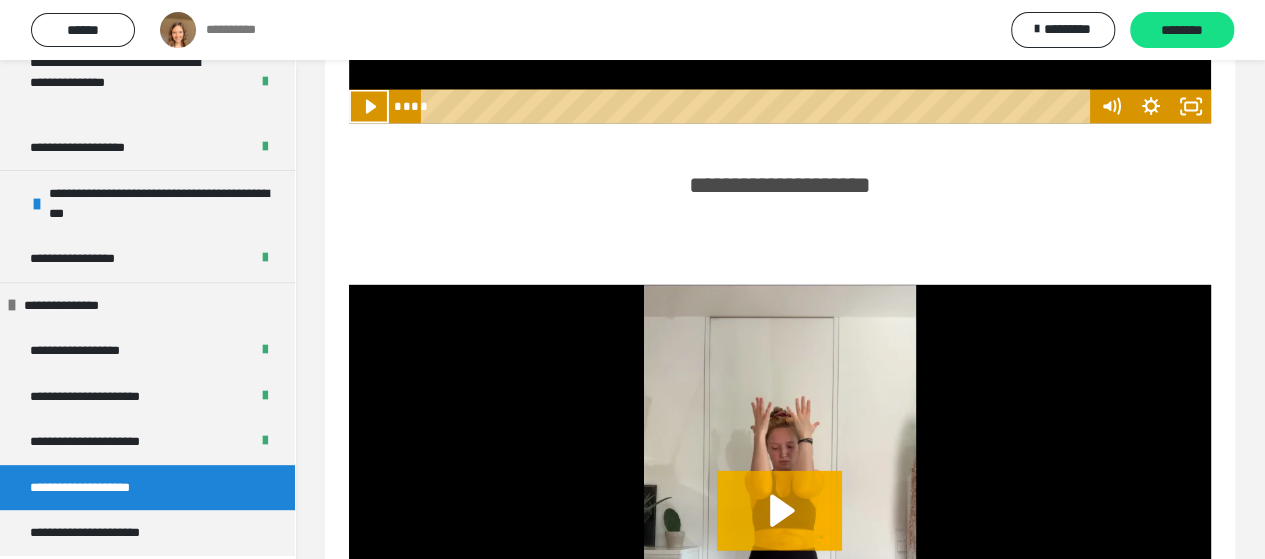 scroll, scrollTop: 1974, scrollLeft: 0, axis: vertical 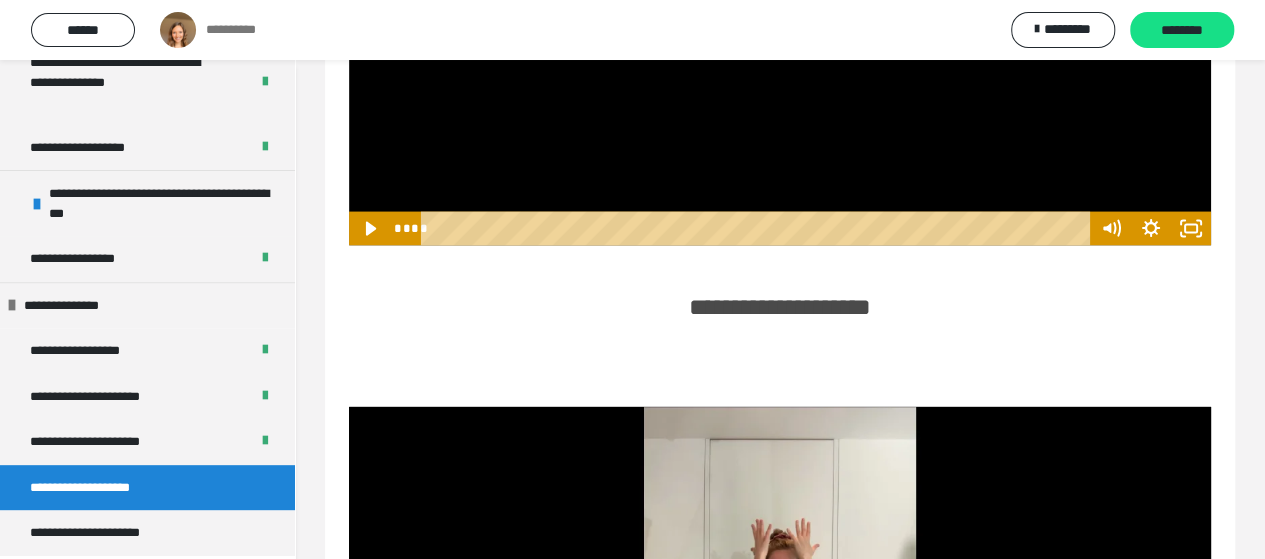drag, startPoint x: 1147, startPoint y: 299, endPoint x: 944, endPoint y: 255, distance: 207.71375 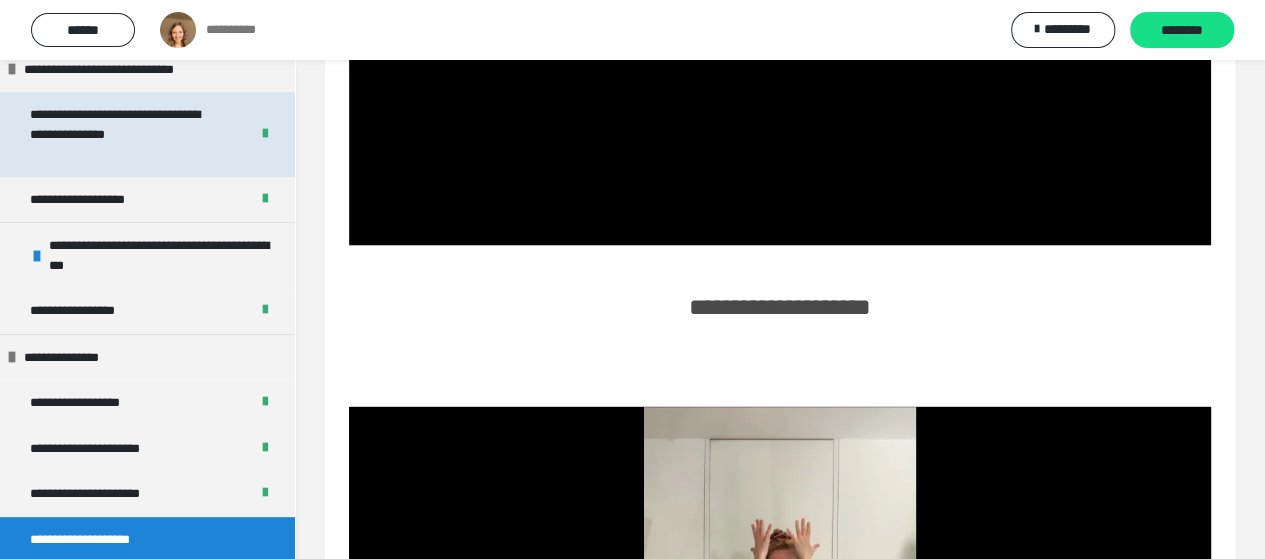 scroll, scrollTop: 269, scrollLeft: 0, axis: vertical 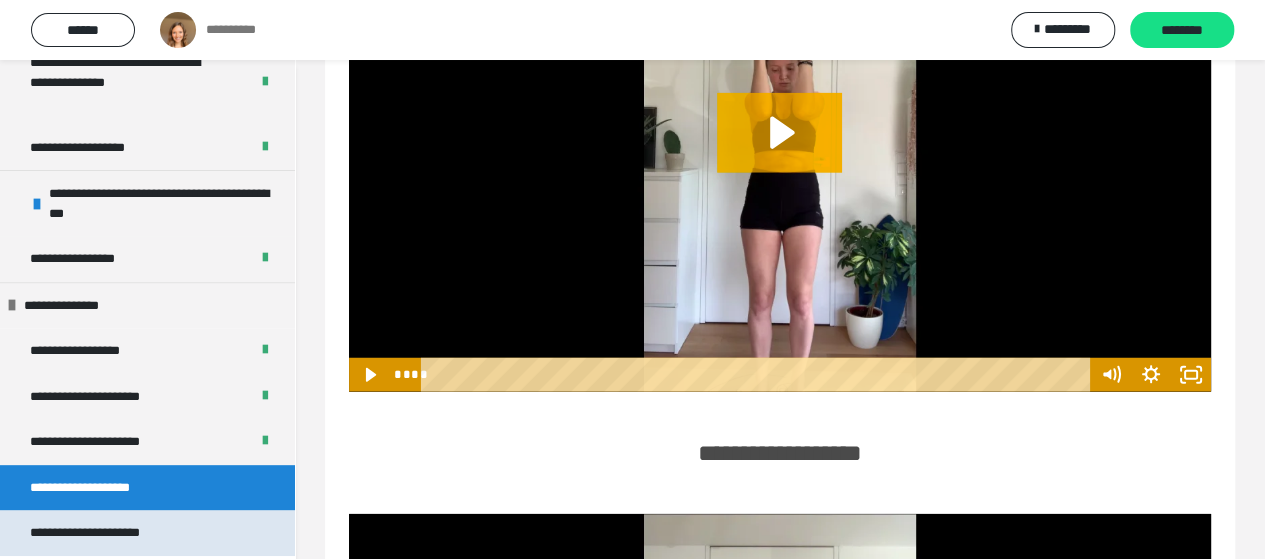 click on "**********" at bounding box center [108, 533] 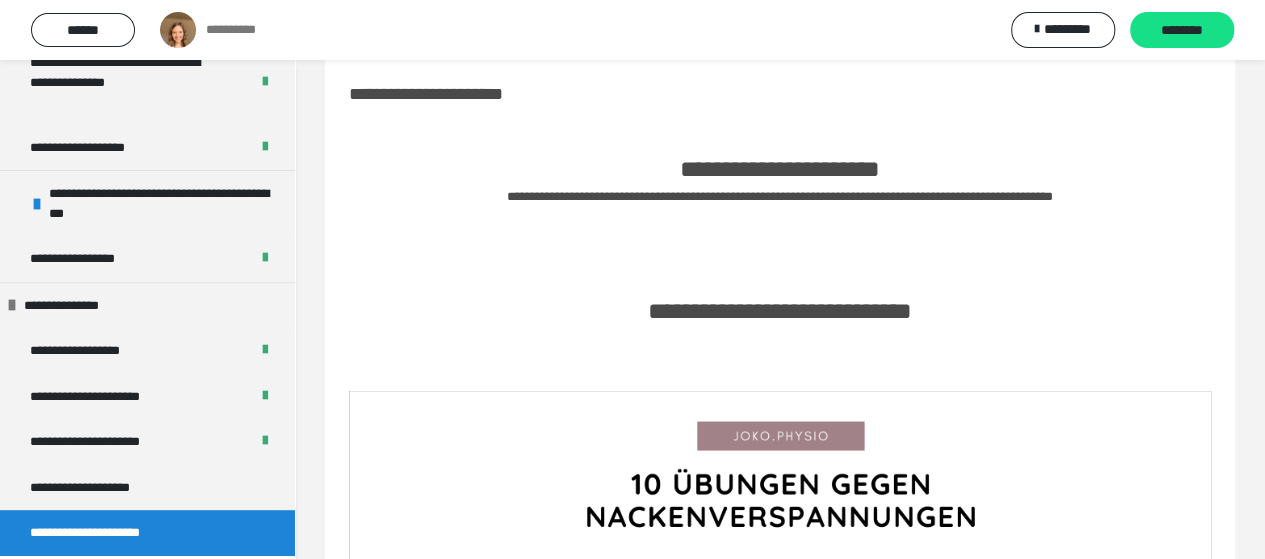 scroll, scrollTop: 0, scrollLeft: 0, axis: both 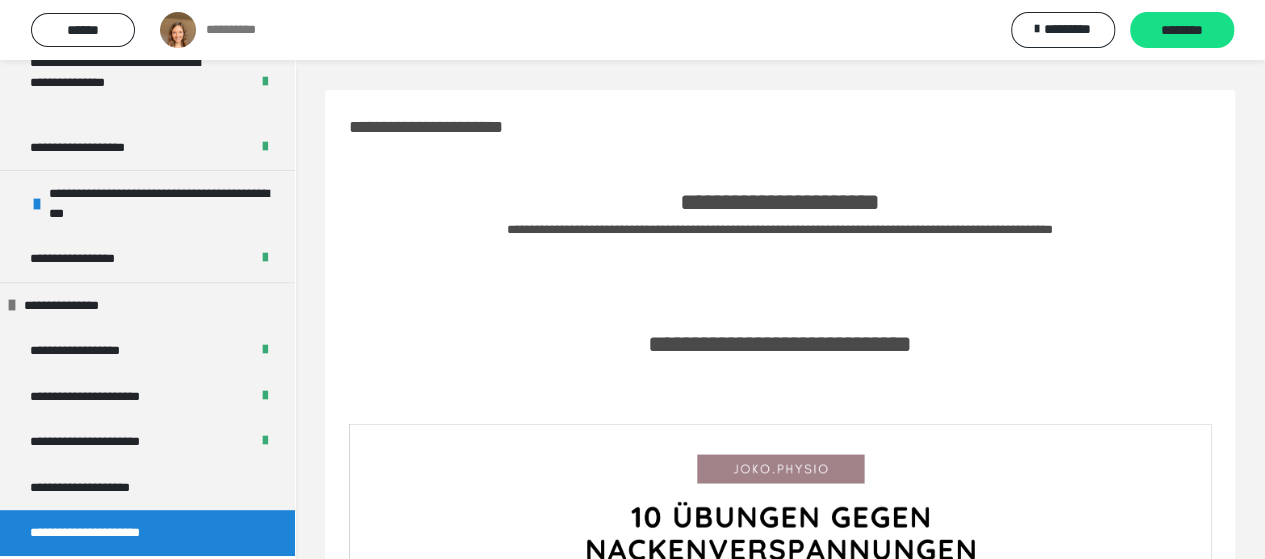 click on "**********" at bounding box center (780, 354) 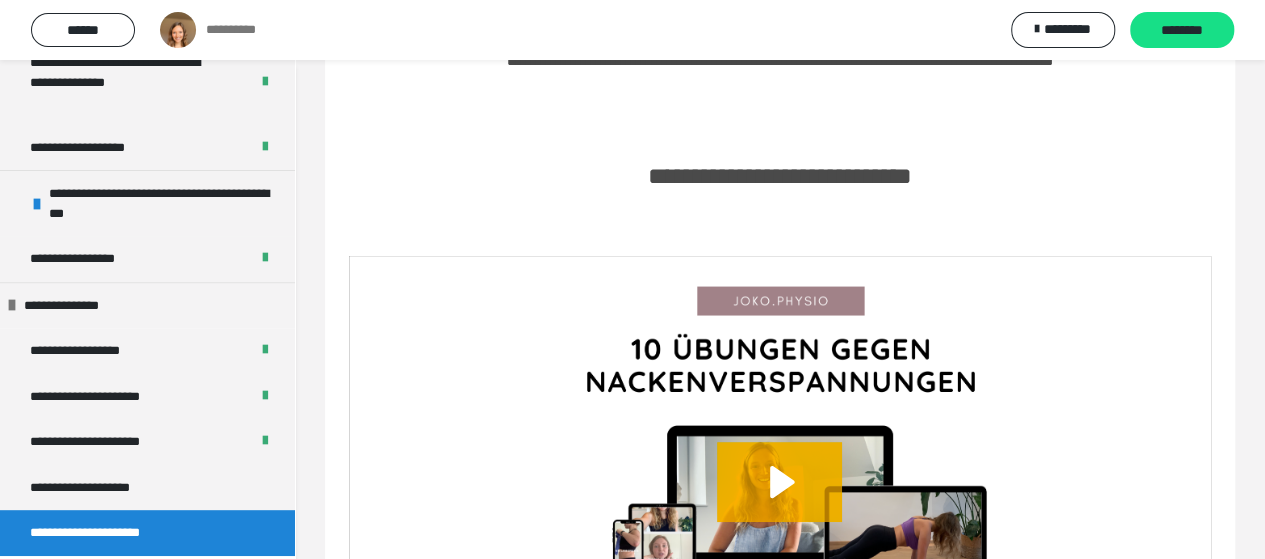 scroll, scrollTop: 200, scrollLeft: 0, axis: vertical 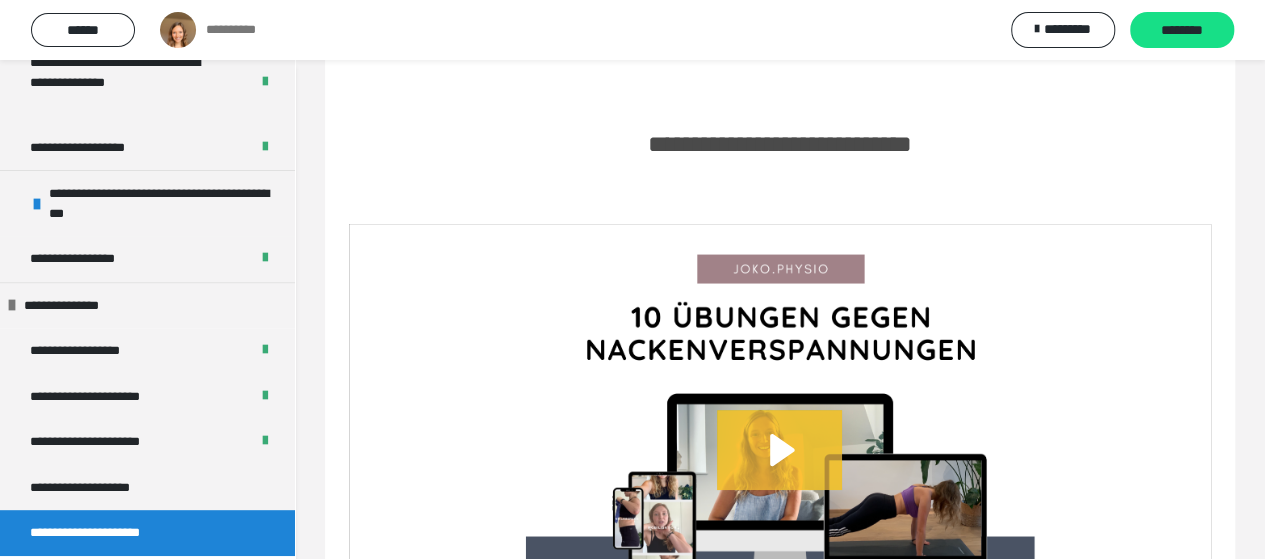 click 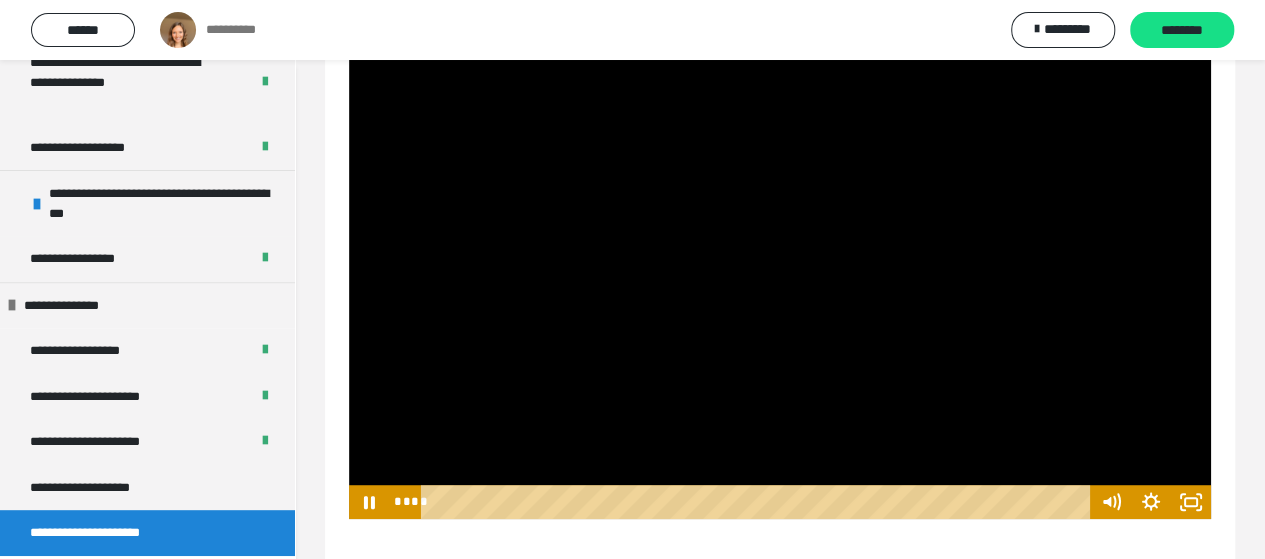 scroll, scrollTop: 400, scrollLeft: 0, axis: vertical 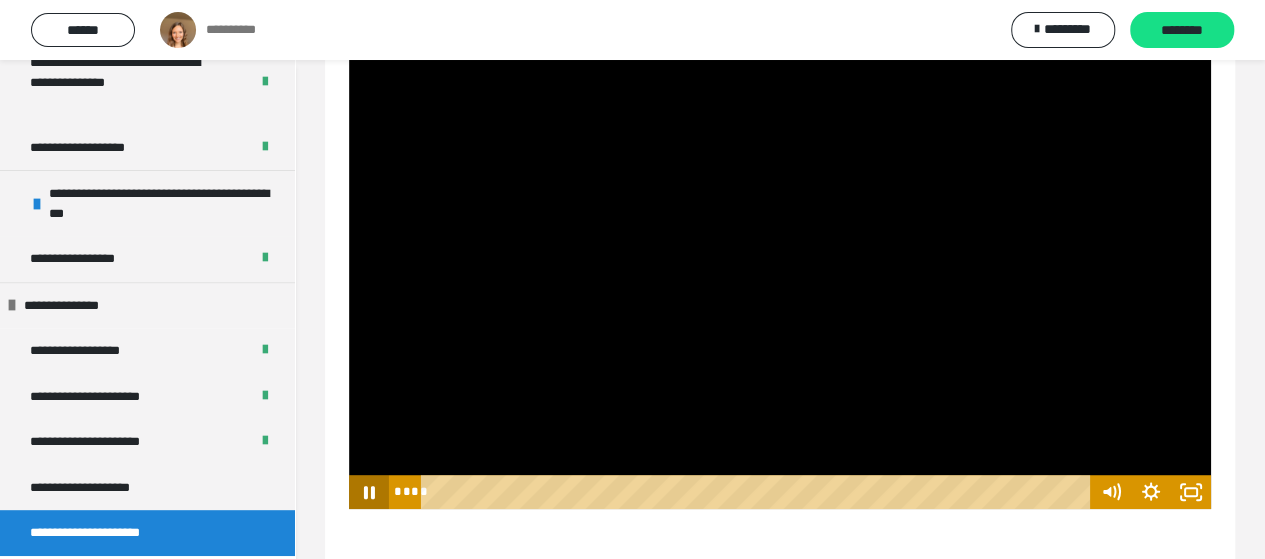 click 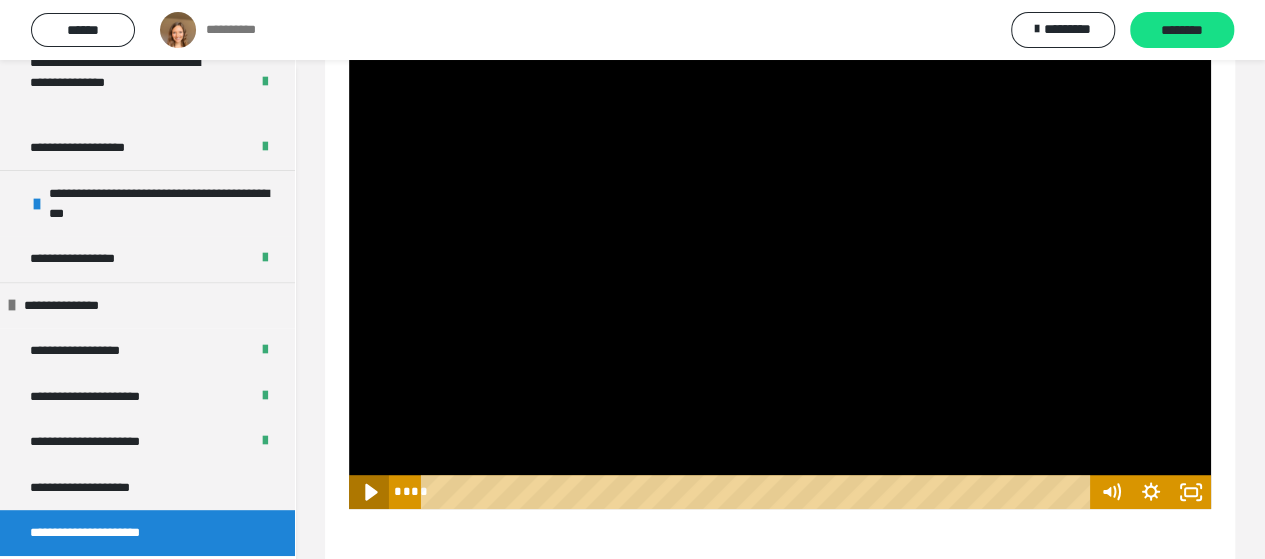 click 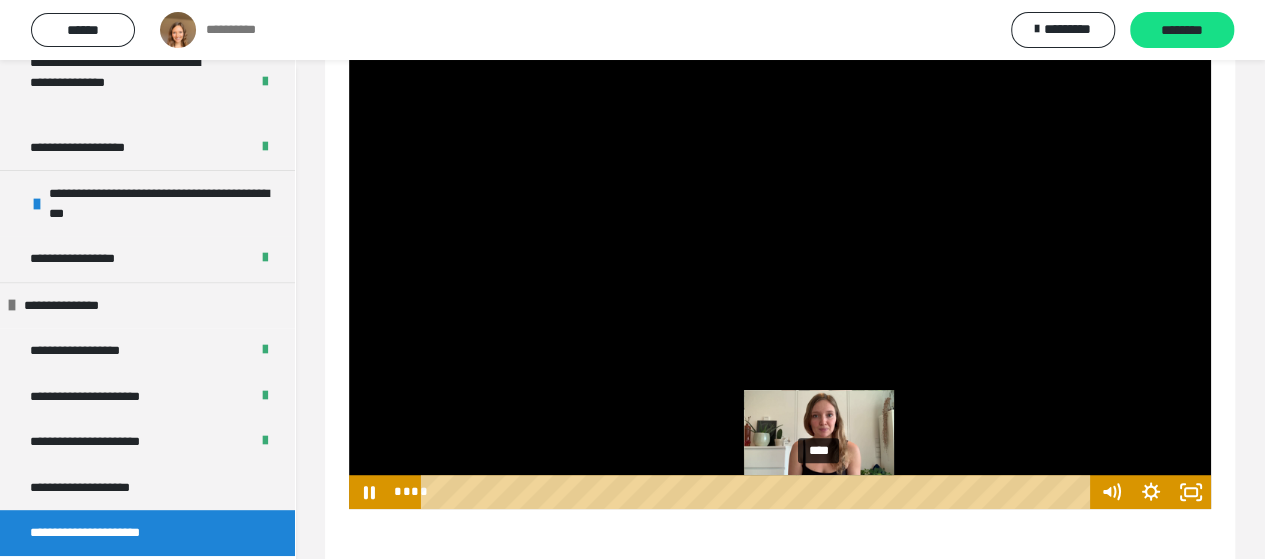 click on "****" at bounding box center [758, 492] 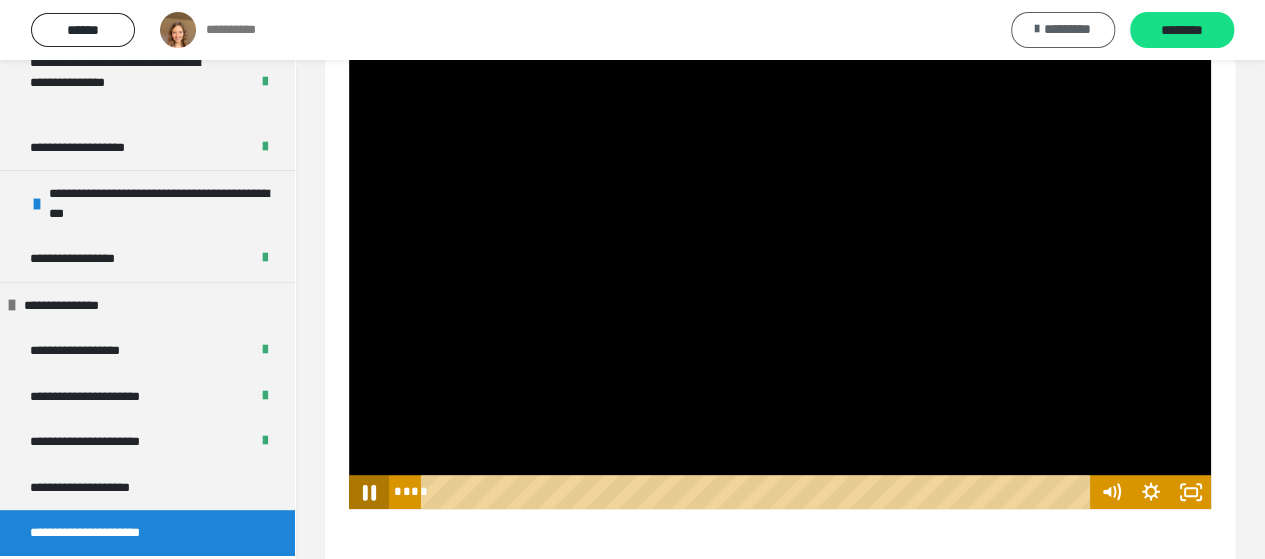 drag, startPoint x: 370, startPoint y: 493, endPoint x: 1039, endPoint y: 41, distance: 807.3816 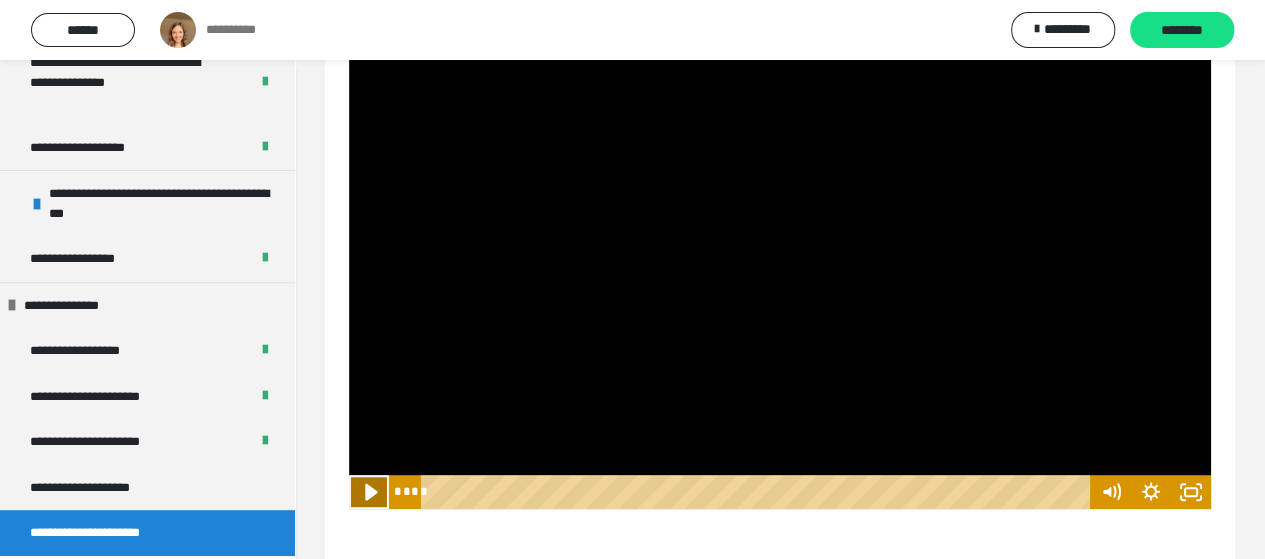 click 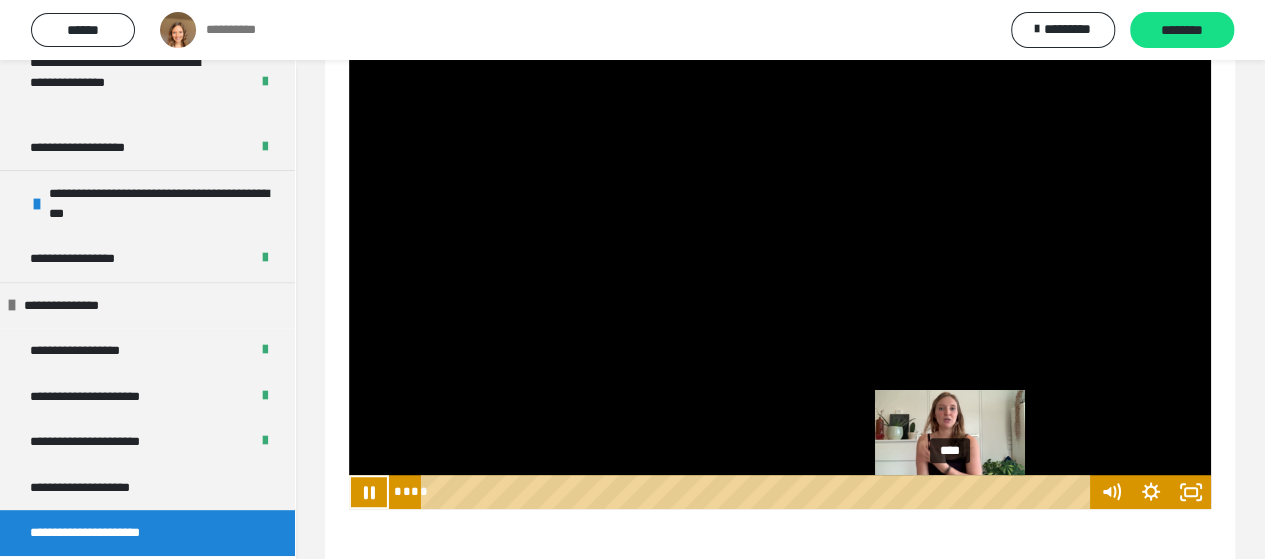 click on "****" at bounding box center [758, 492] 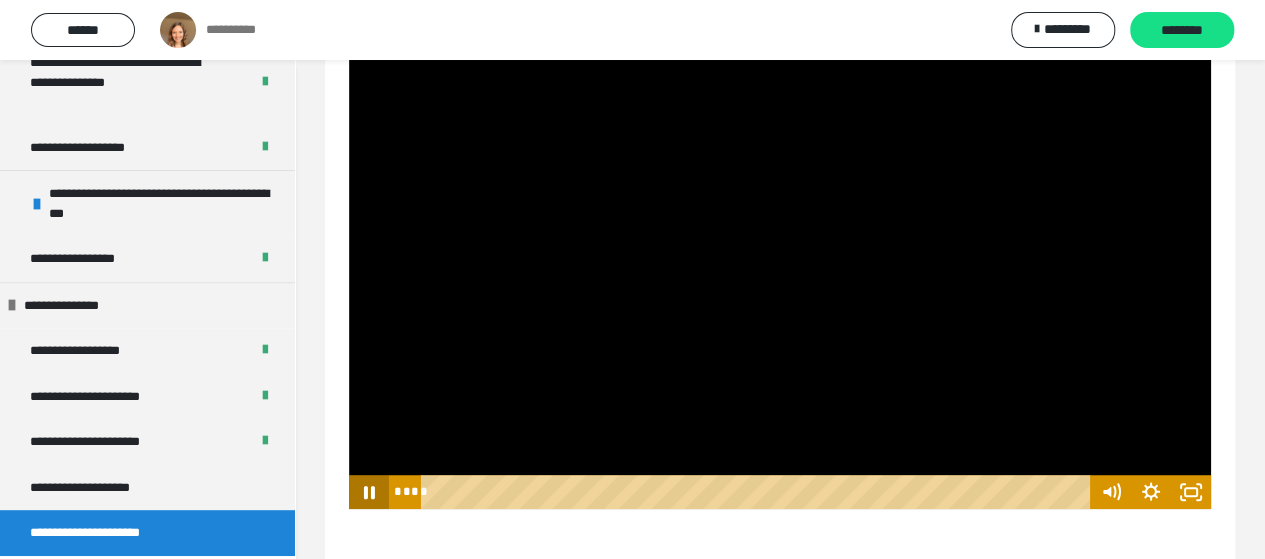click 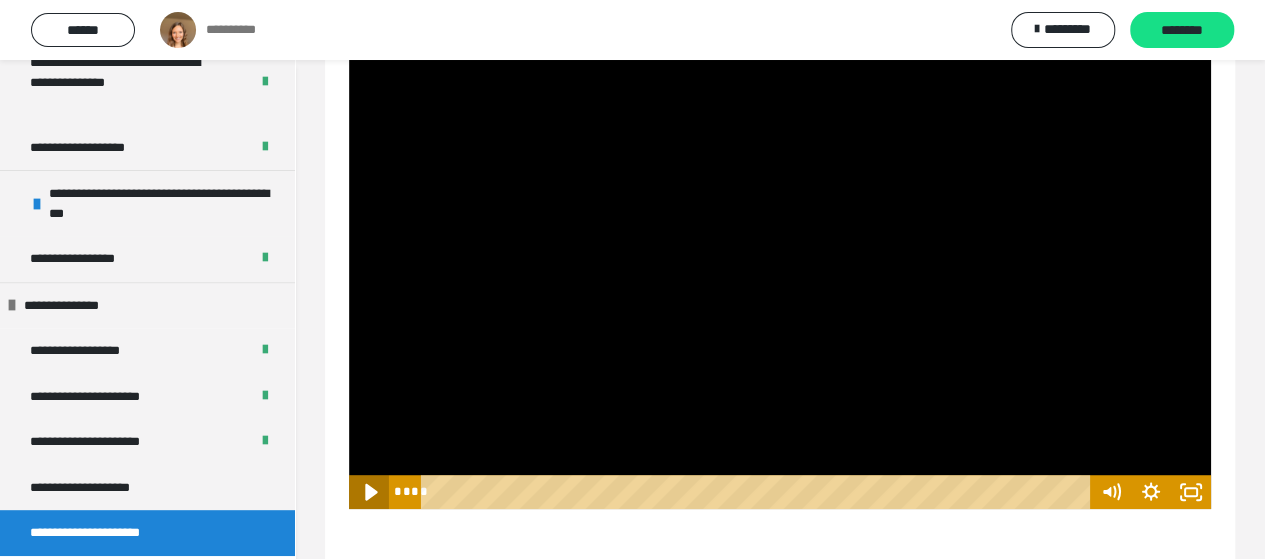 click 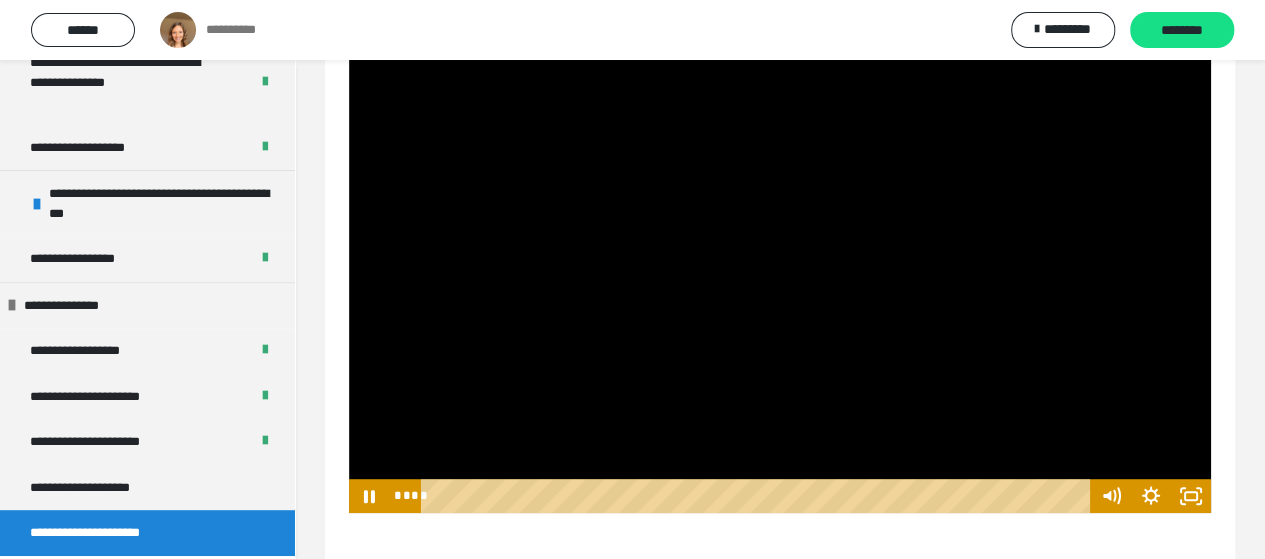 scroll, scrollTop: 400, scrollLeft: 0, axis: vertical 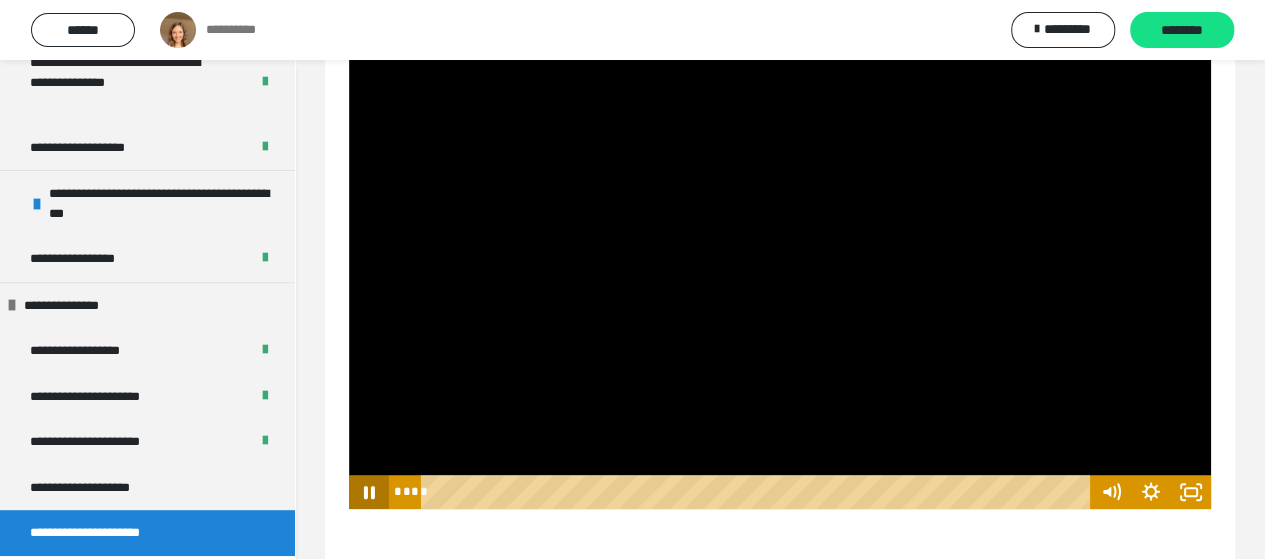 click 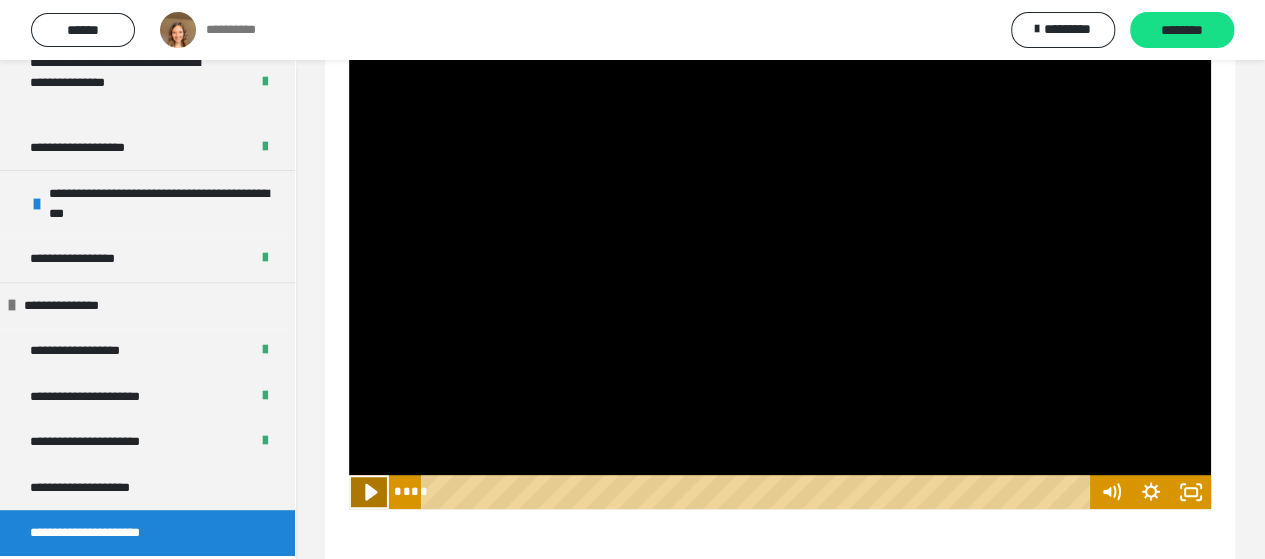 click 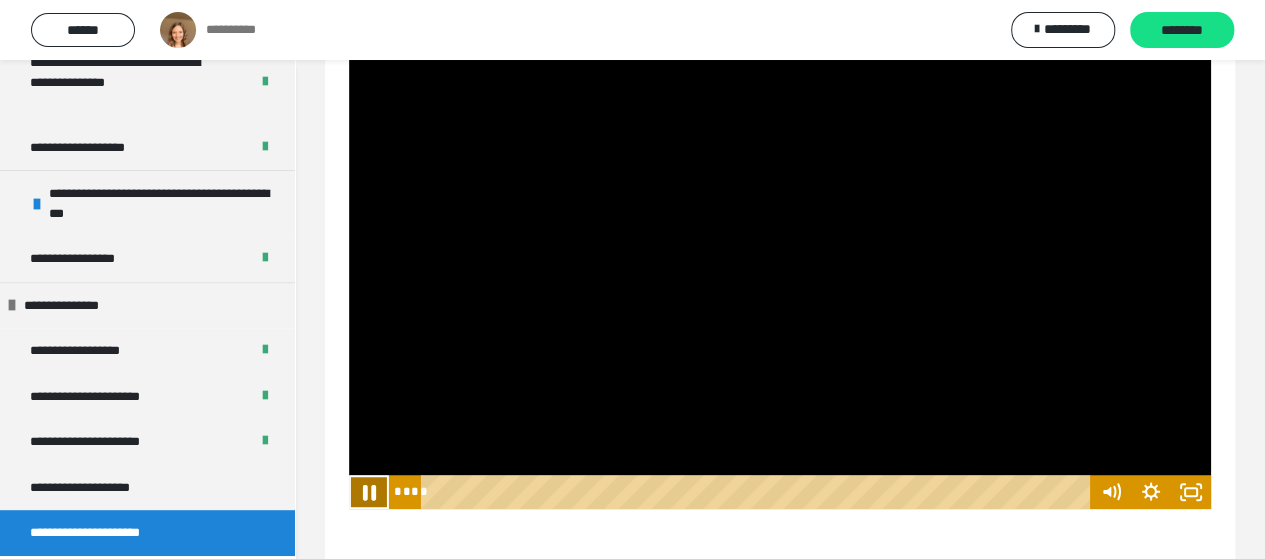 click 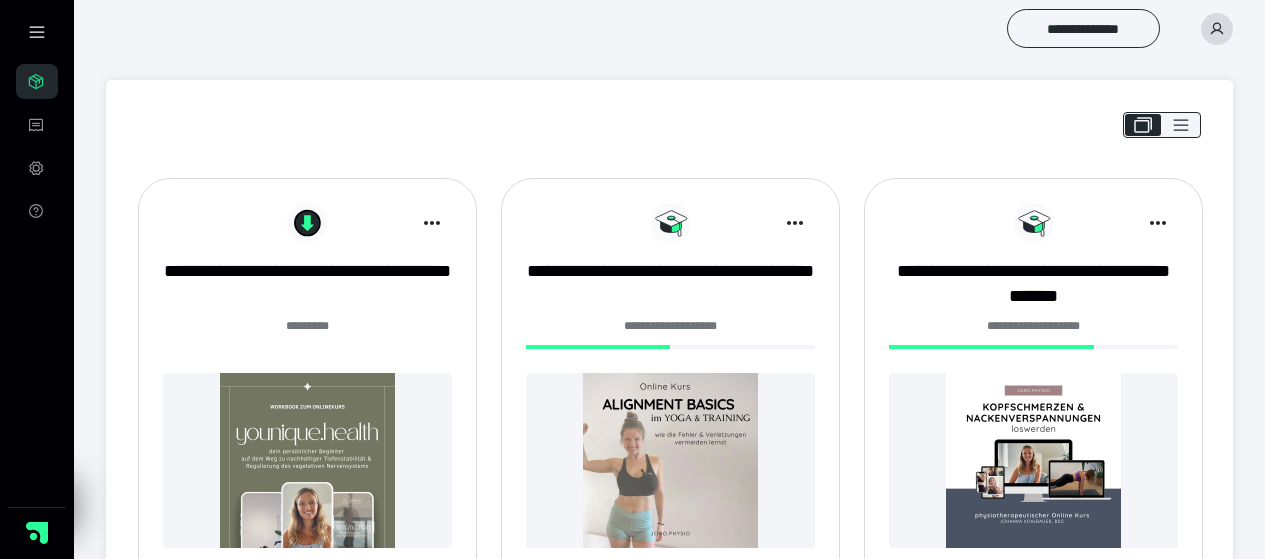scroll, scrollTop: 0, scrollLeft: 0, axis: both 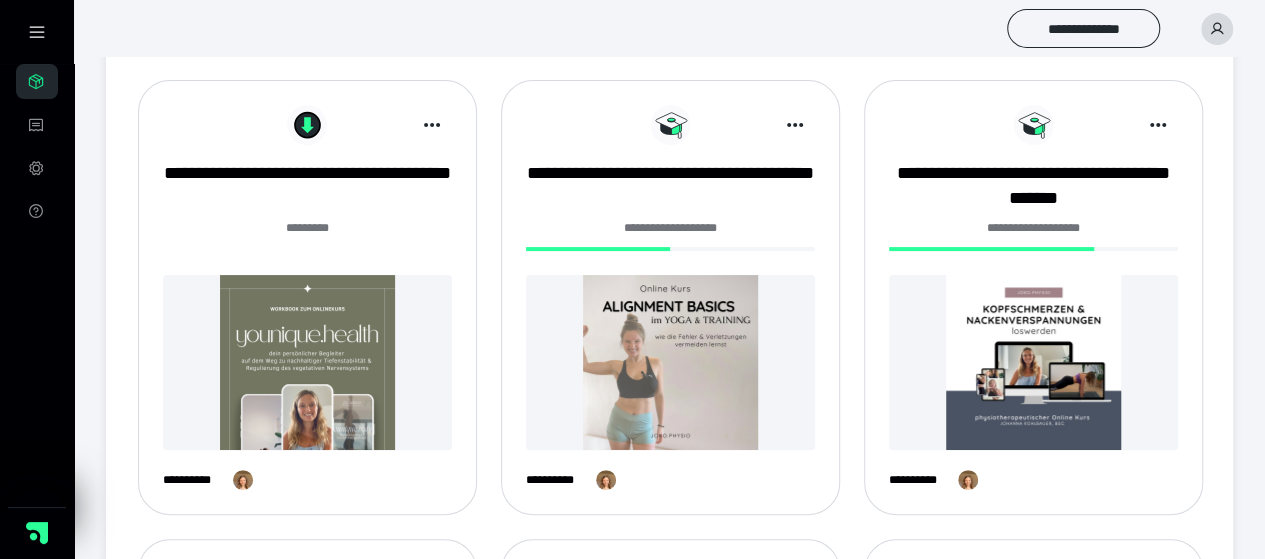 click on "**********" at bounding box center (1033, 239) 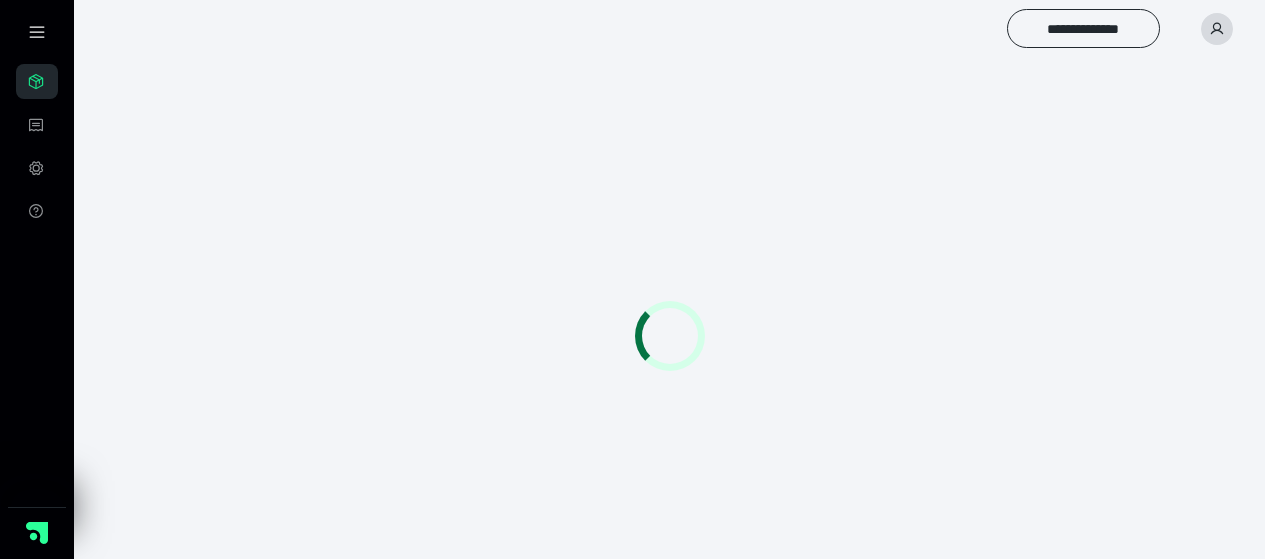 scroll, scrollTop: 0, scrollLeft: 0, axis: both 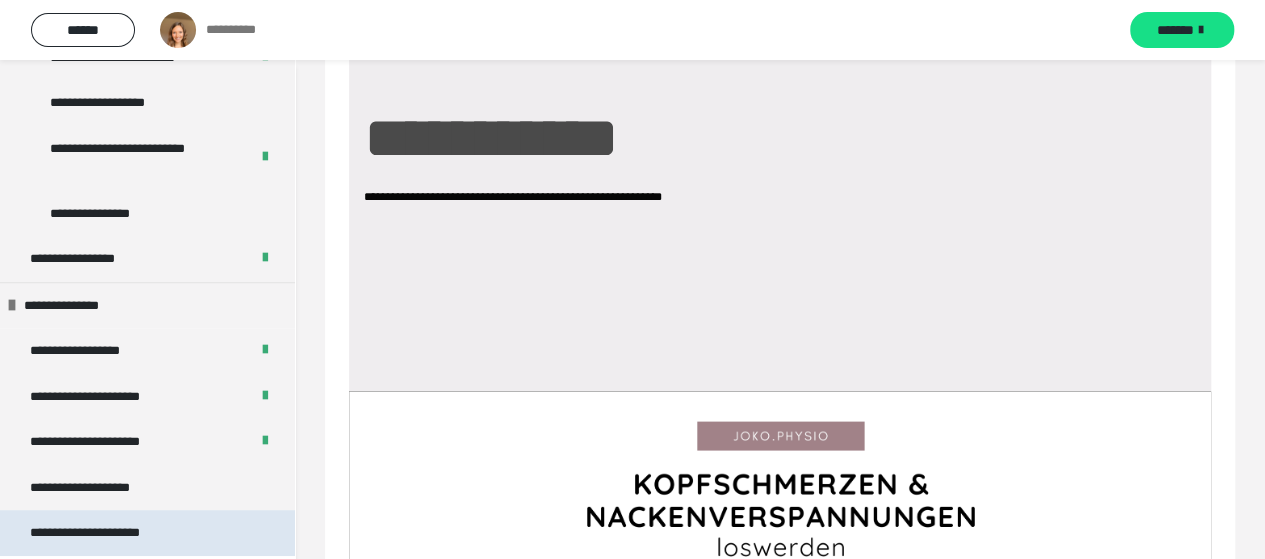 click on "**********" at bounding box center [108, 533] 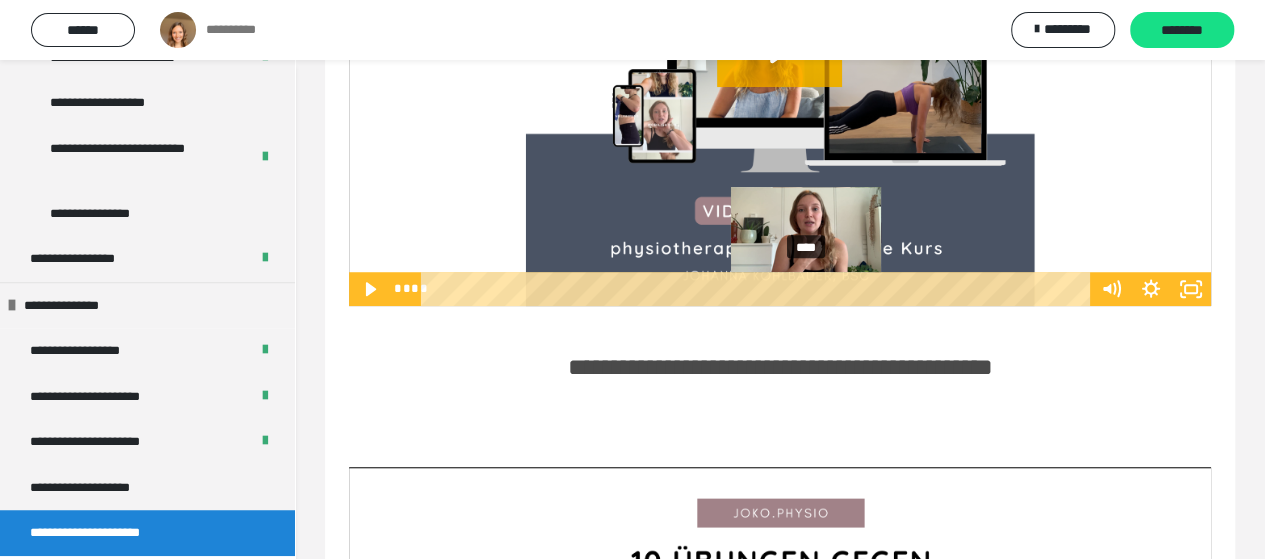 scroll, scrollTop: 600, scrollLeft: 0, axis: vertical 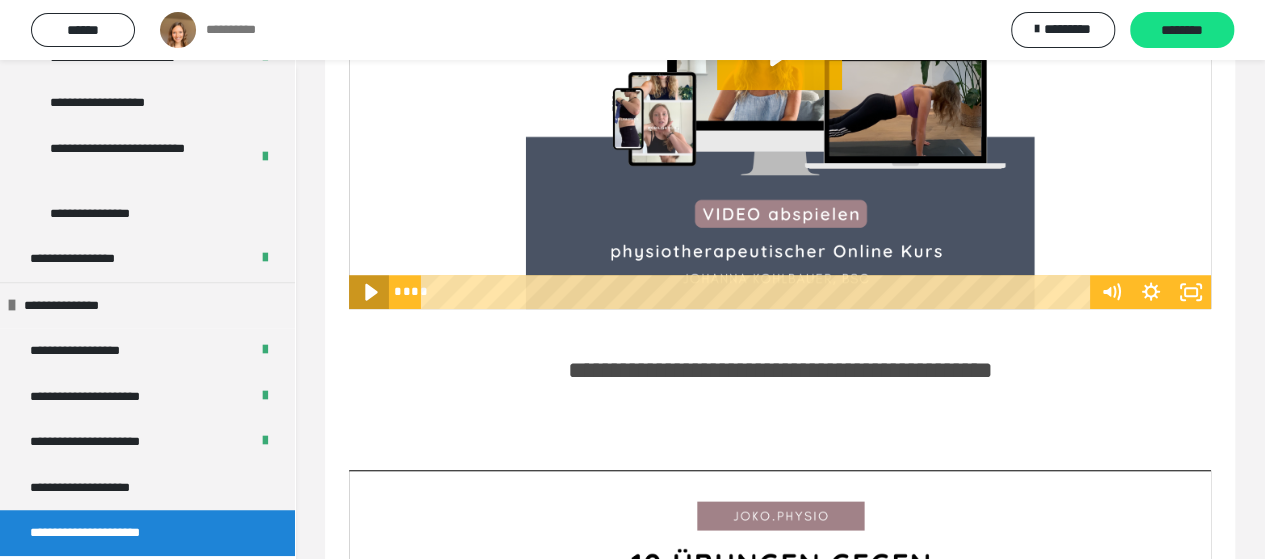 click 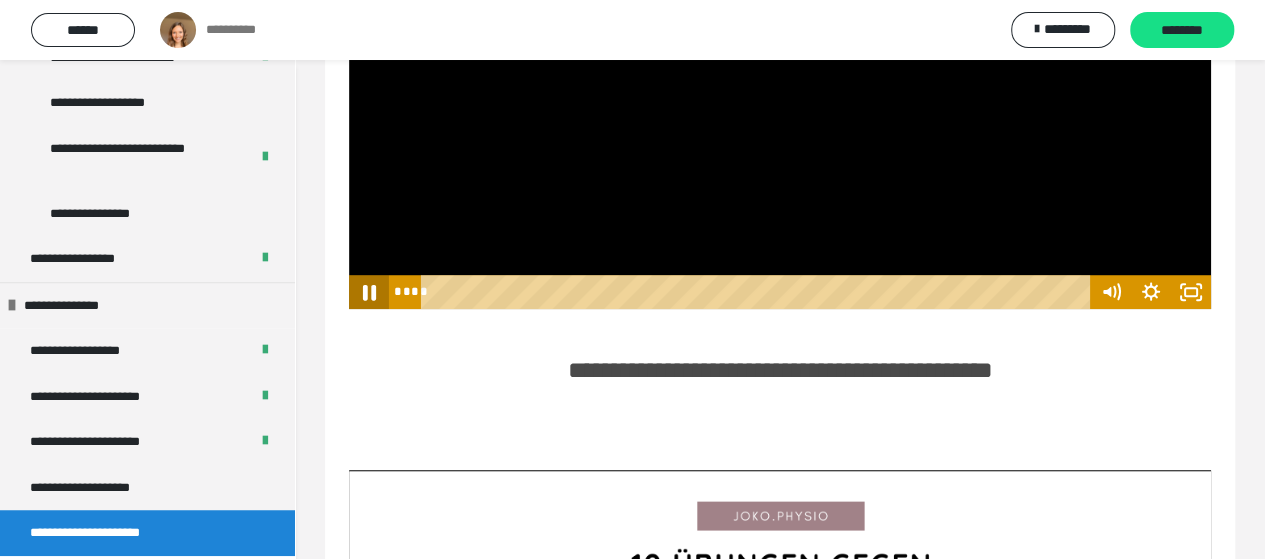 click 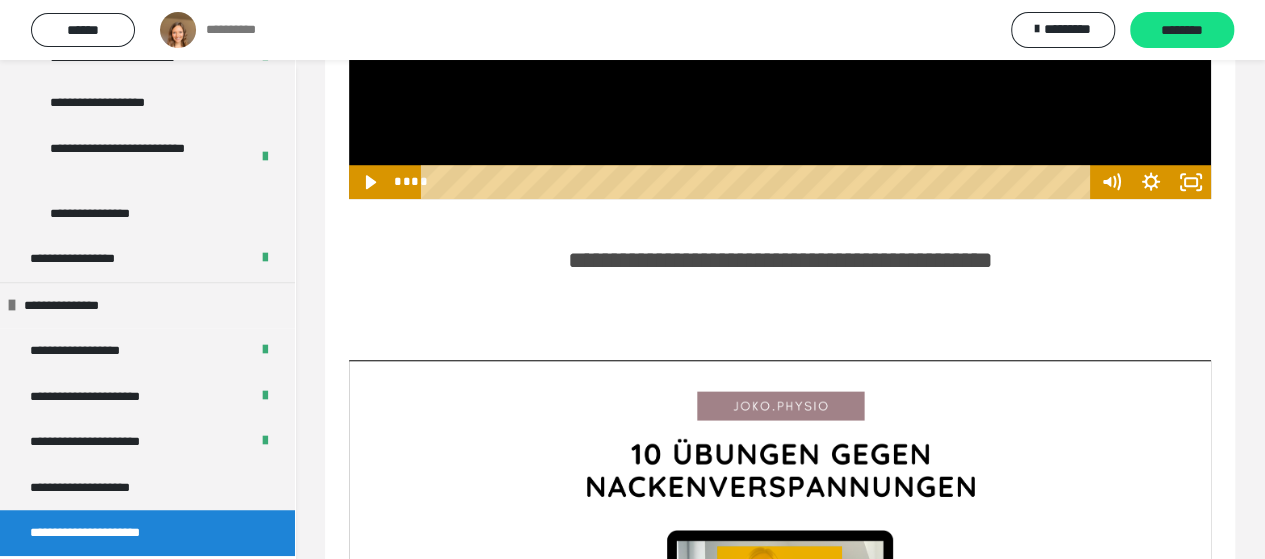 scroll, scrollTop: 800, scrollLeft: 0, axis: vertical 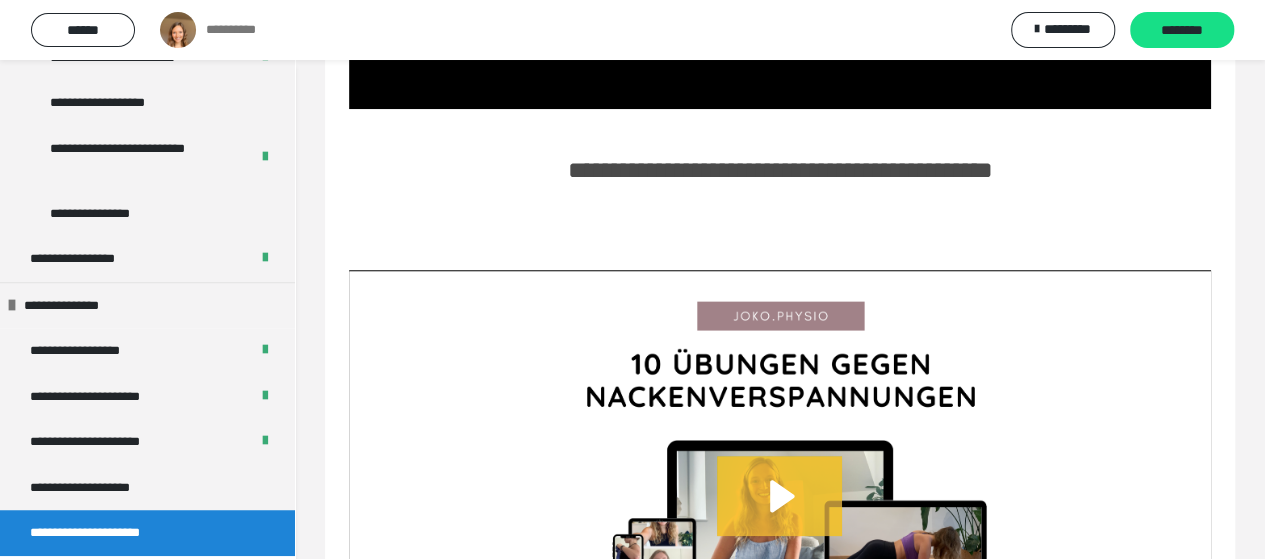 click 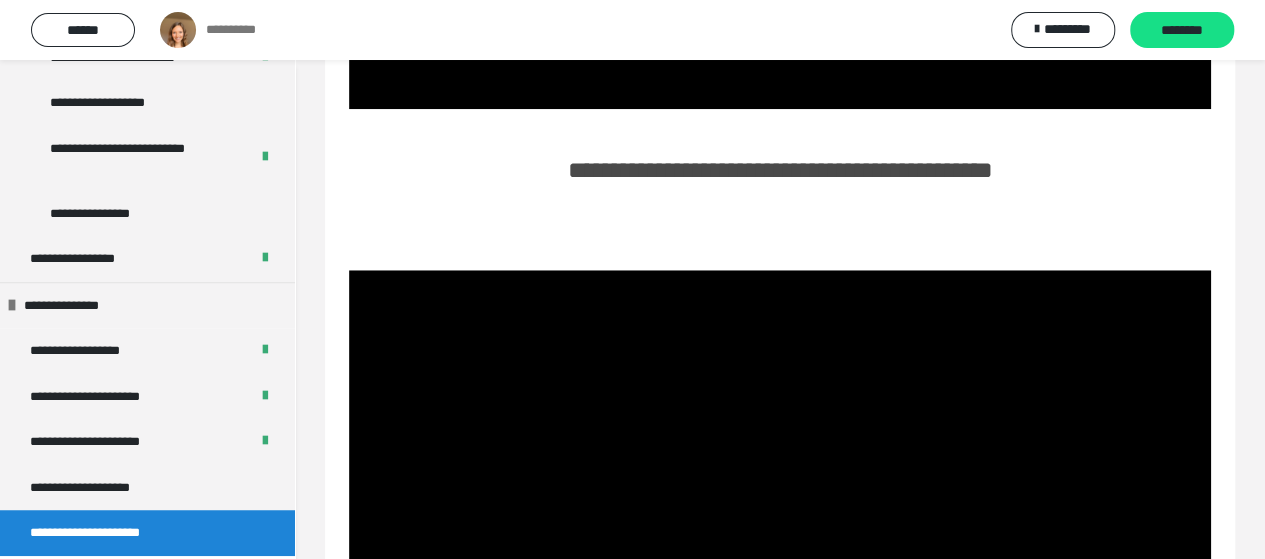 click at bounding box center (780, 512) 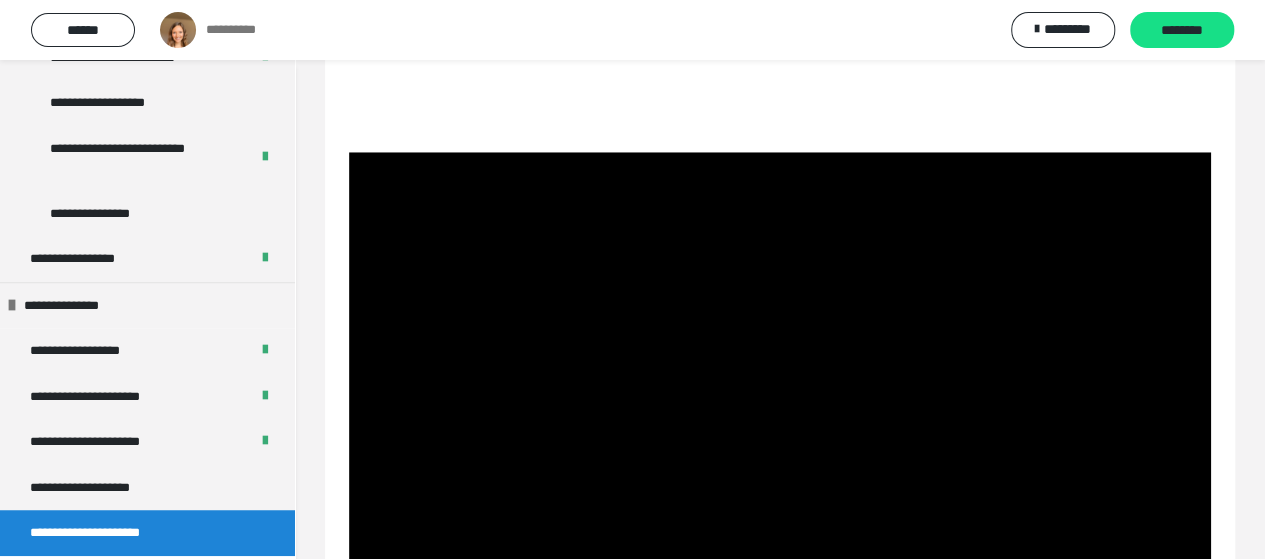 scroll, scrollTop: 1100, scrollLeft: 0, axis: vertical 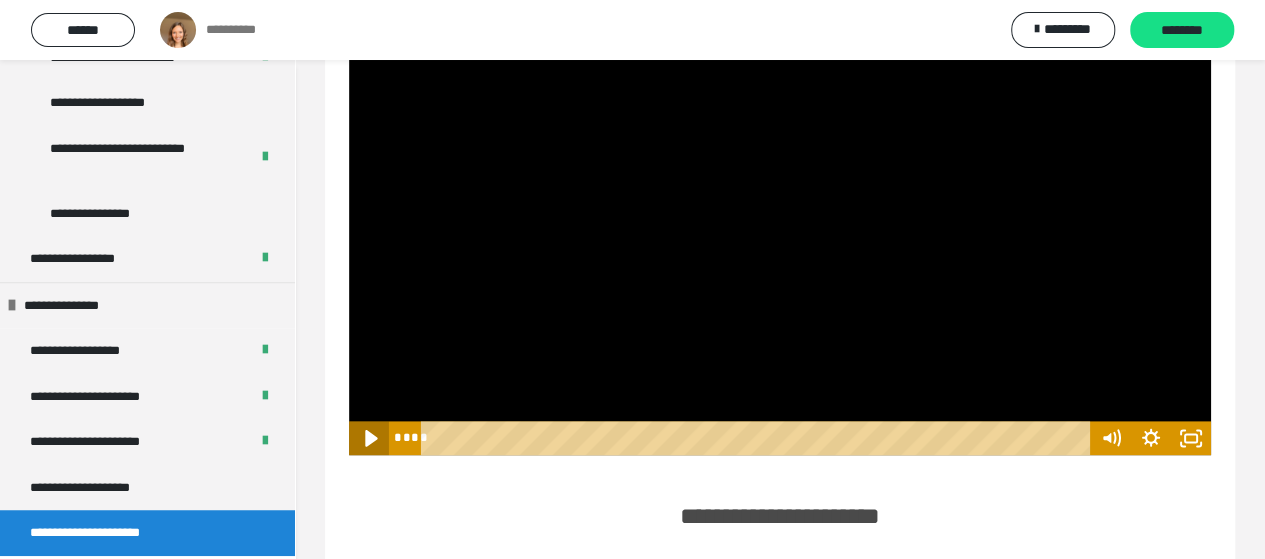 drag, startPoint x: 370, startPoint y: 437, endPoint x: 780, endPoint y: 339, distance: 421.54953 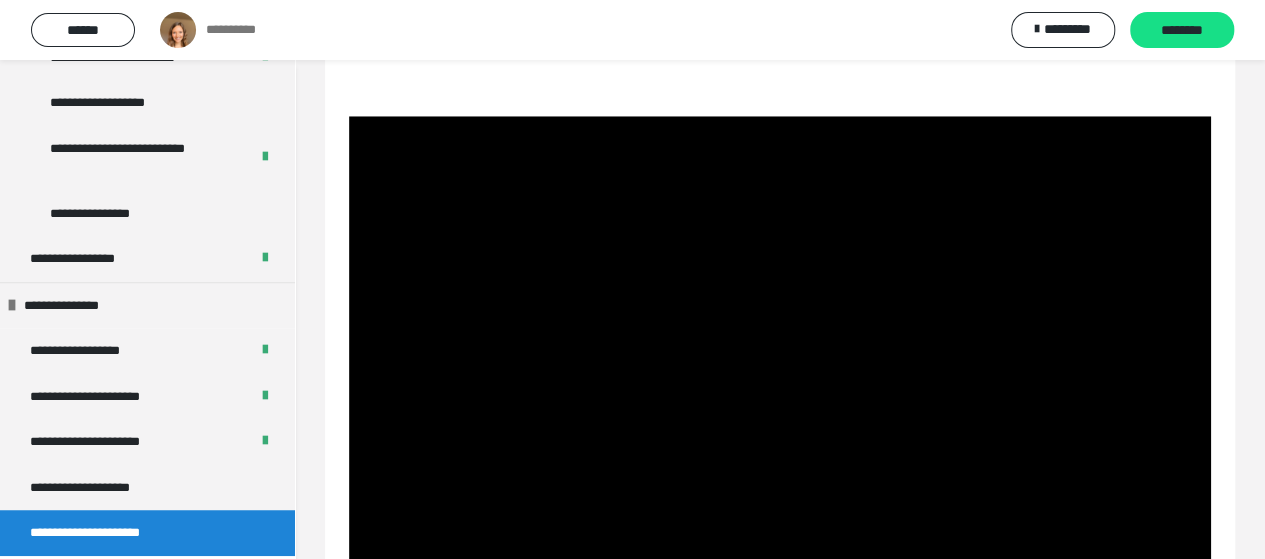 scroll, scrollTop: 1000, scrollLeft: 0, axis: vertical 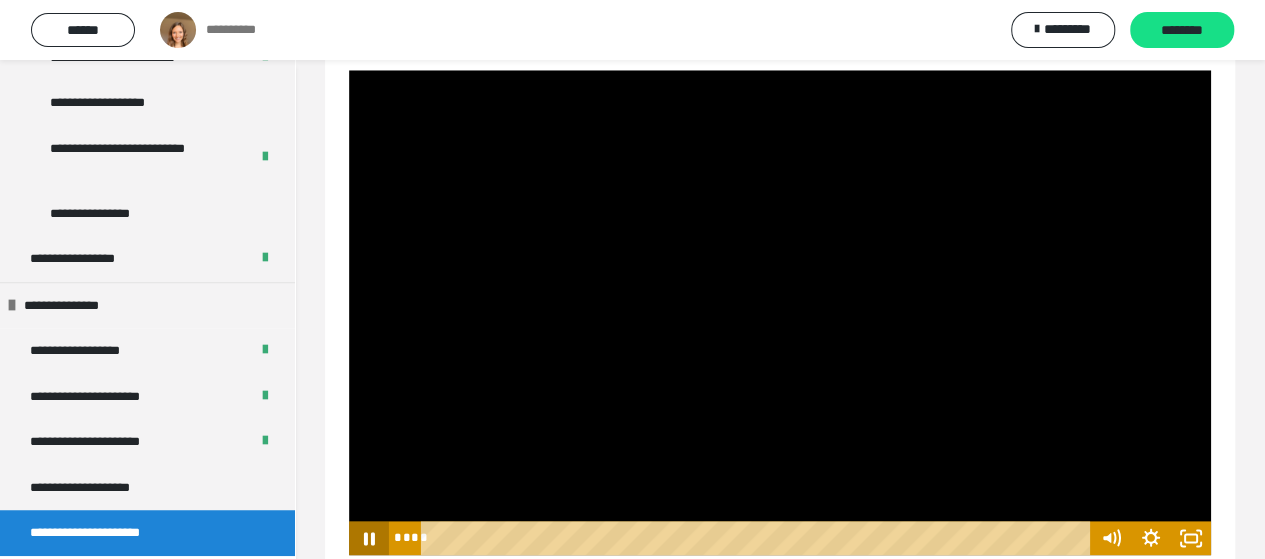 click 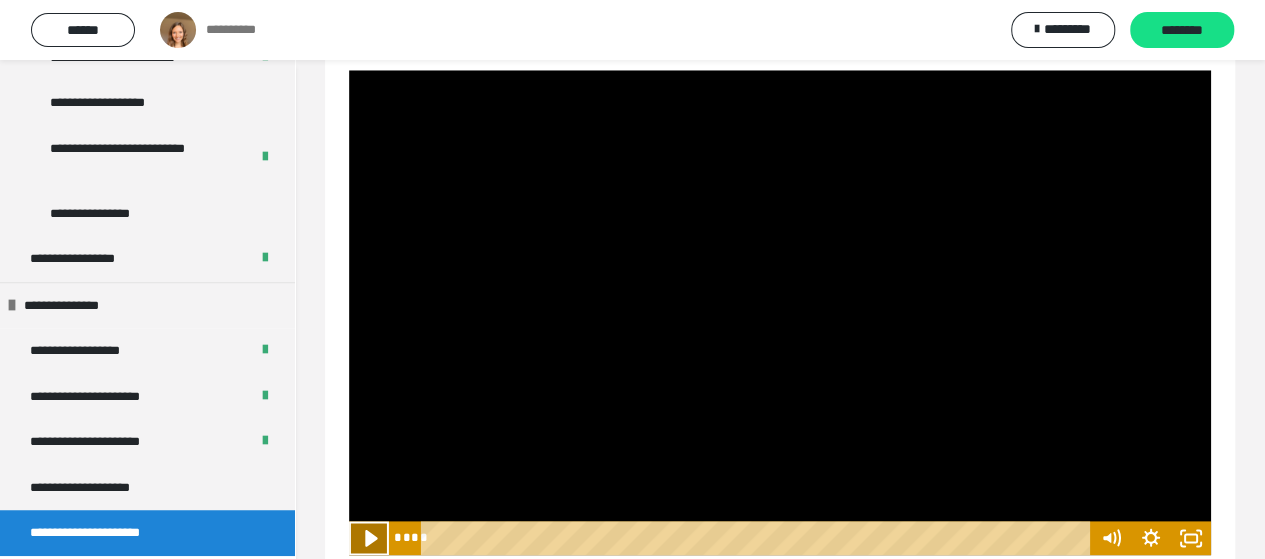 click 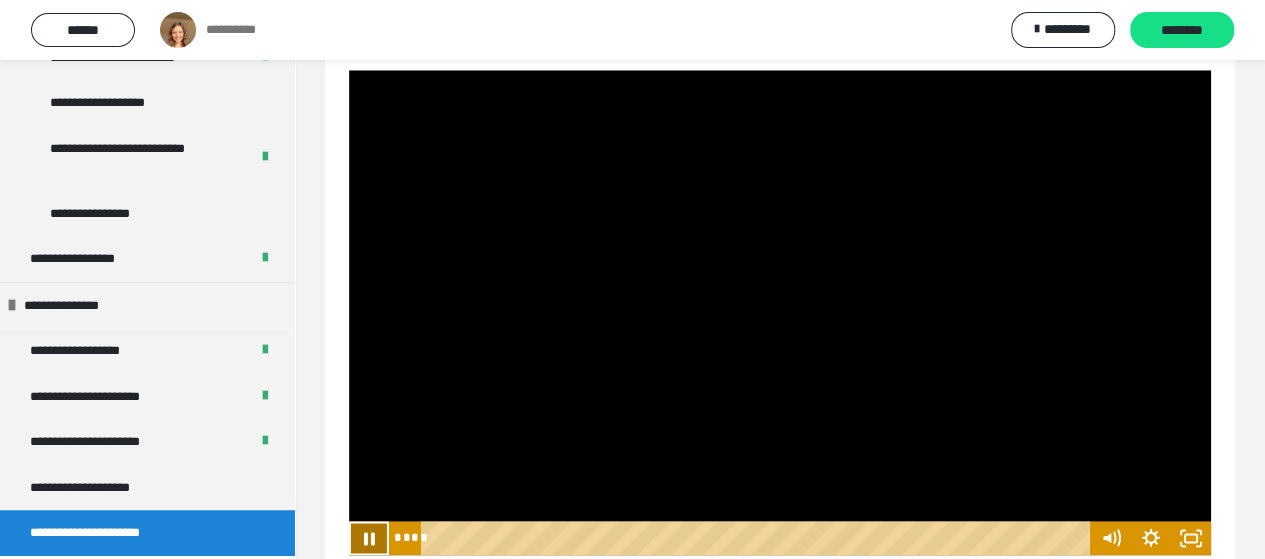 drag, startPoint x: 370, startPoint y: 541, endPoint x: 361, endPoint y: 378, distance: 163.24828 